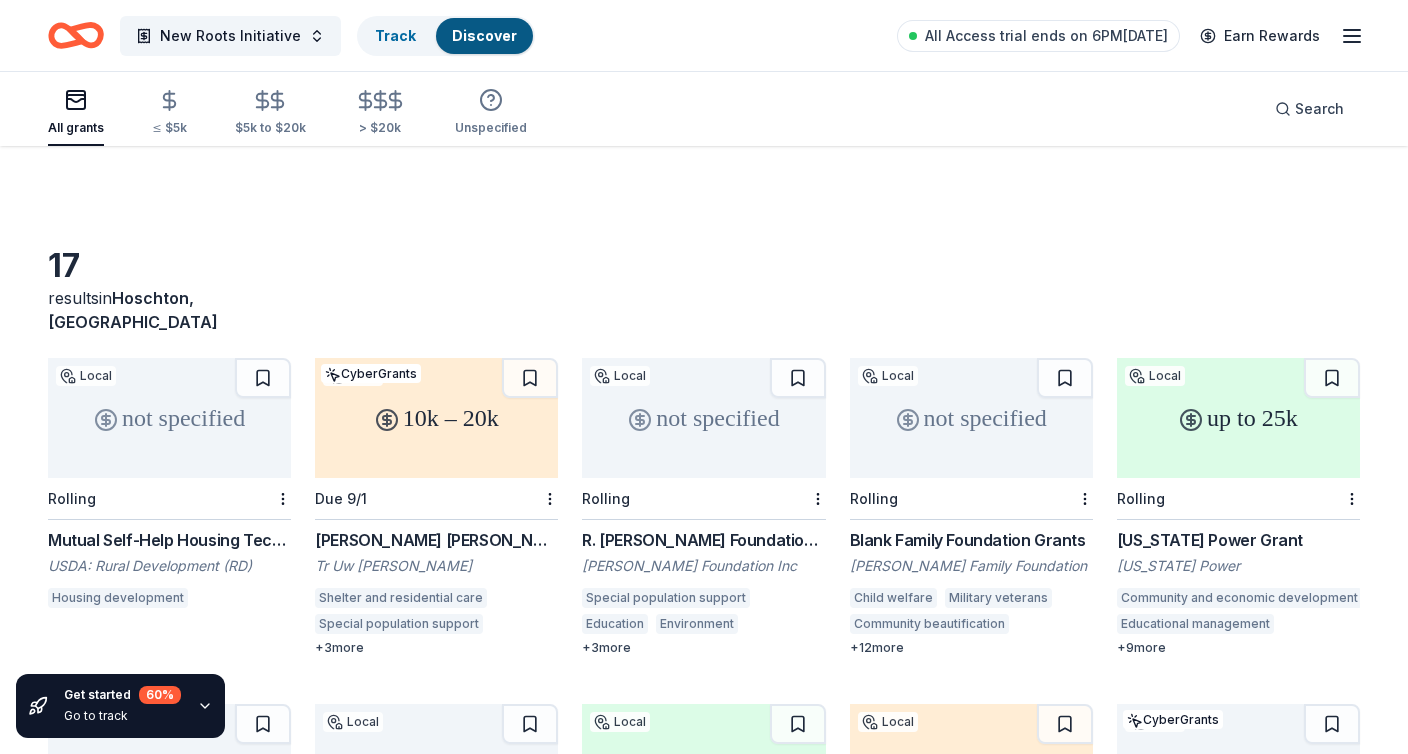 scroll, scrollTop: 82, scrollLeft: 0, axis: vertical 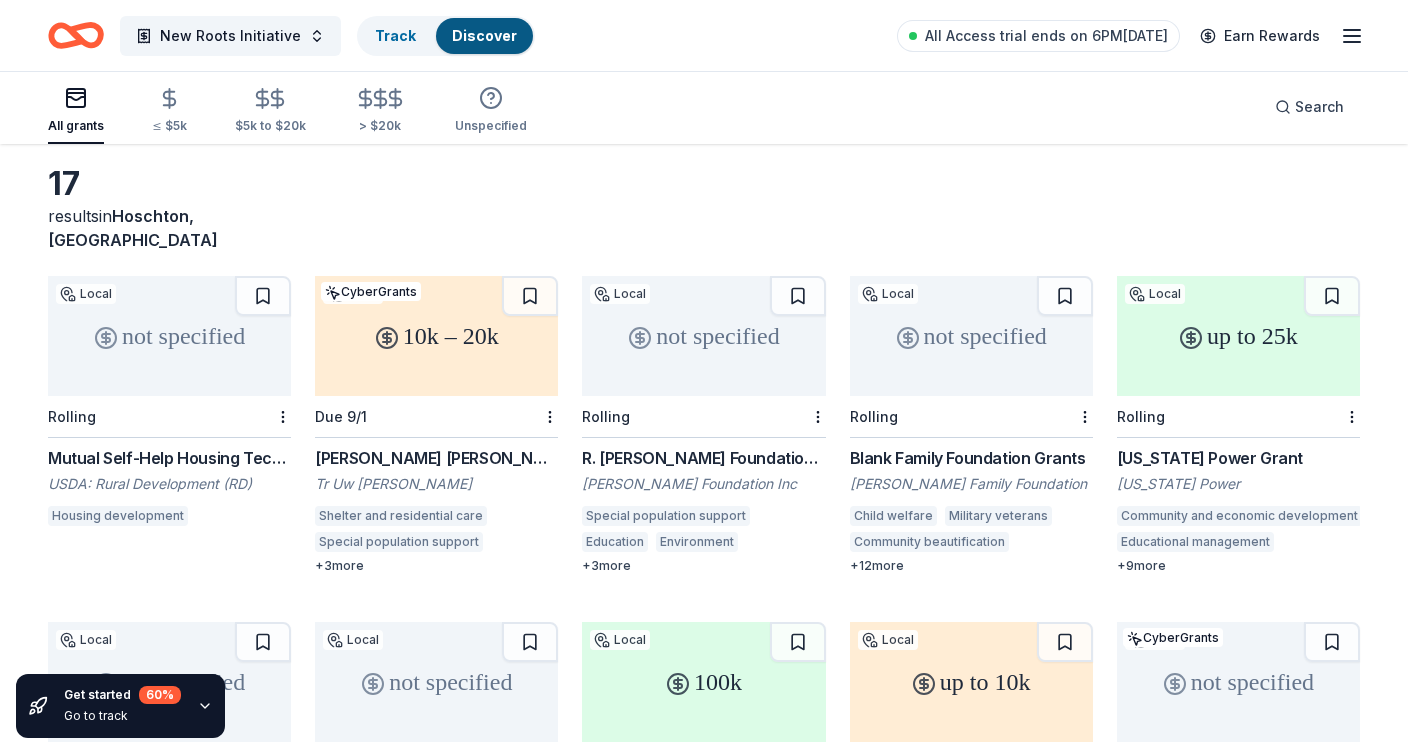 click on "not specified" at bounding box center [703, 336] 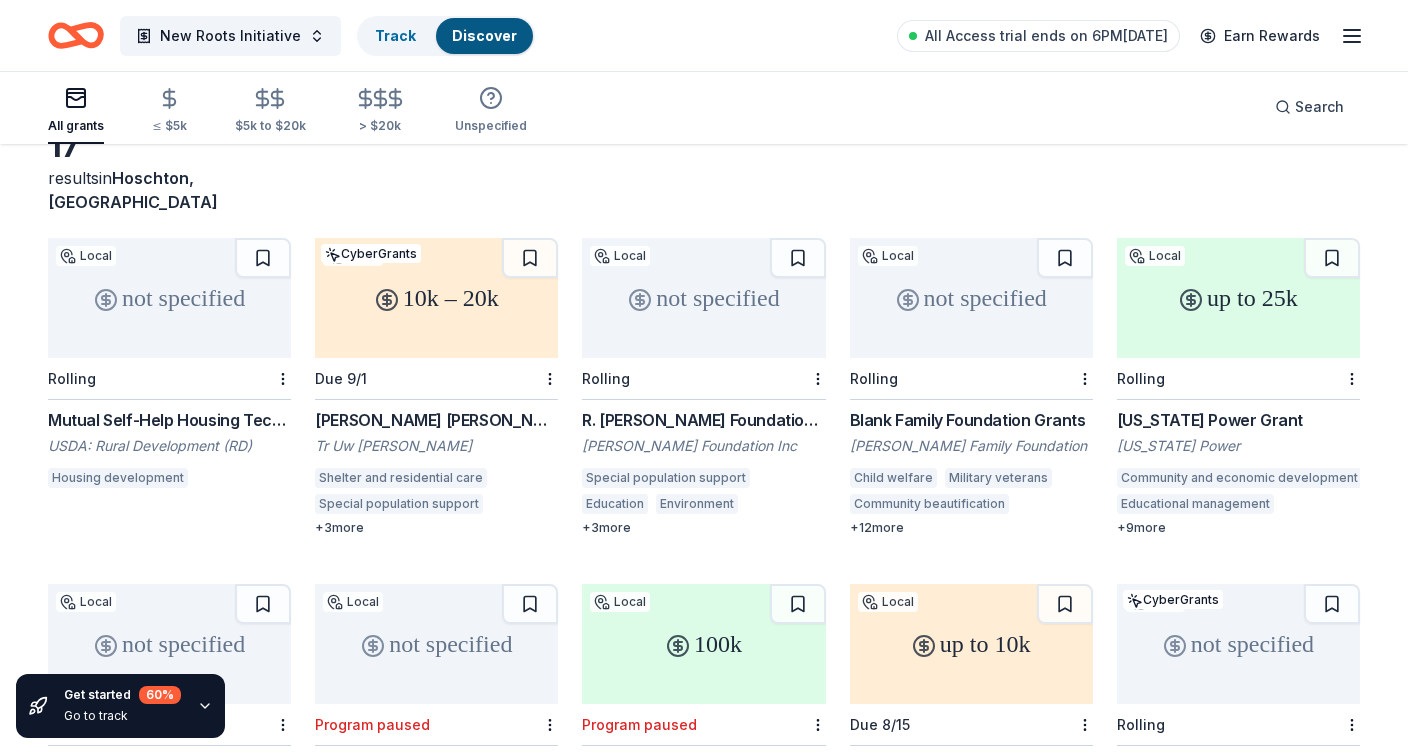scroll, scrollTop: 131, scrollLeft: 0, axis: vertical 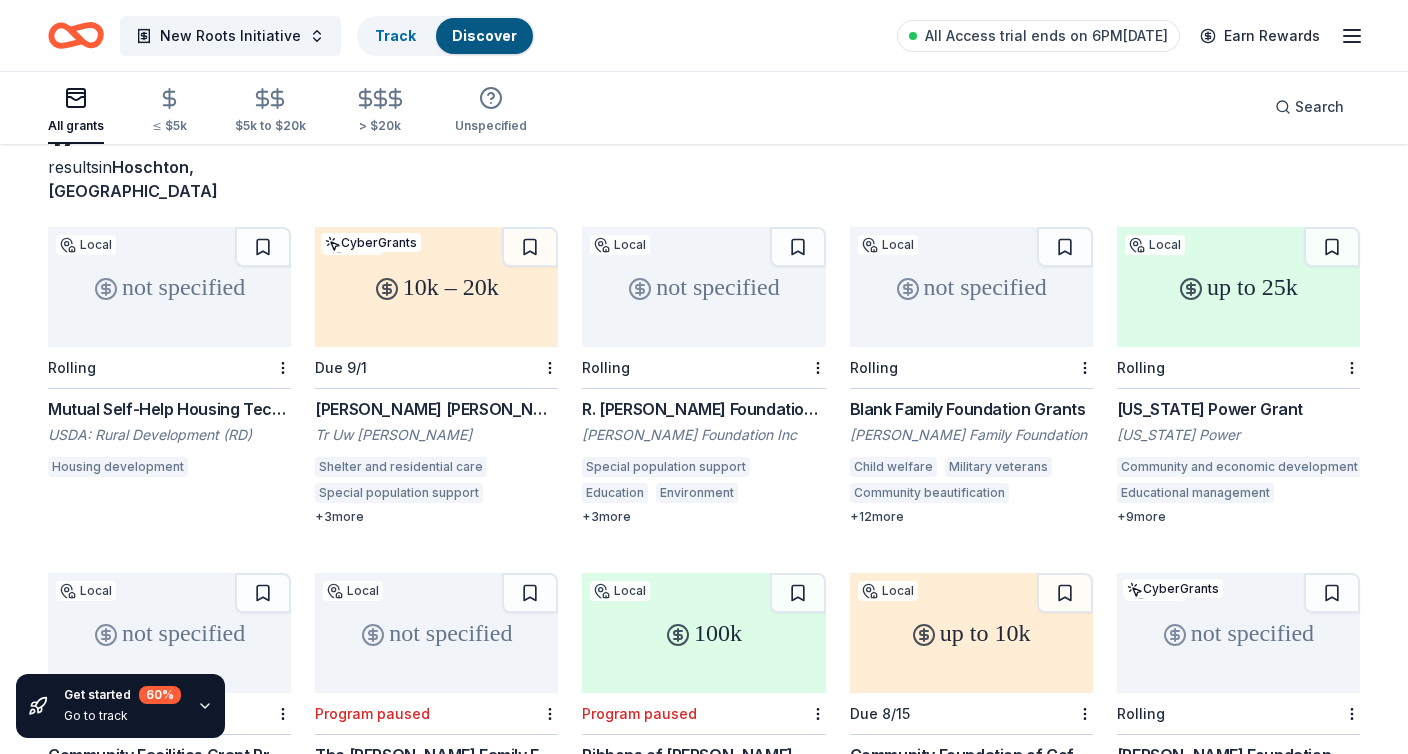 click on "up to 25k" at bounding box center [1238, 287] 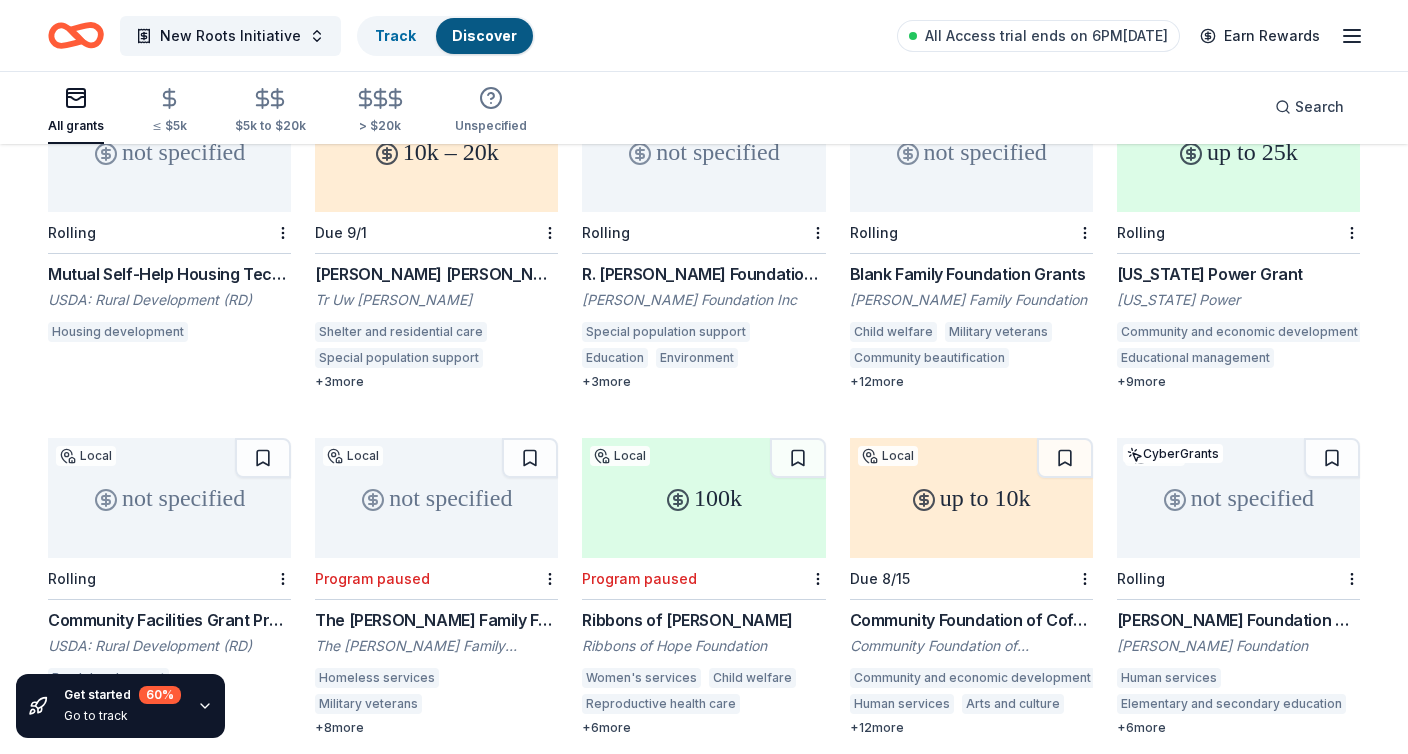 scroll, scrollTop: 291, scrollLeft: 0, axis: vertical 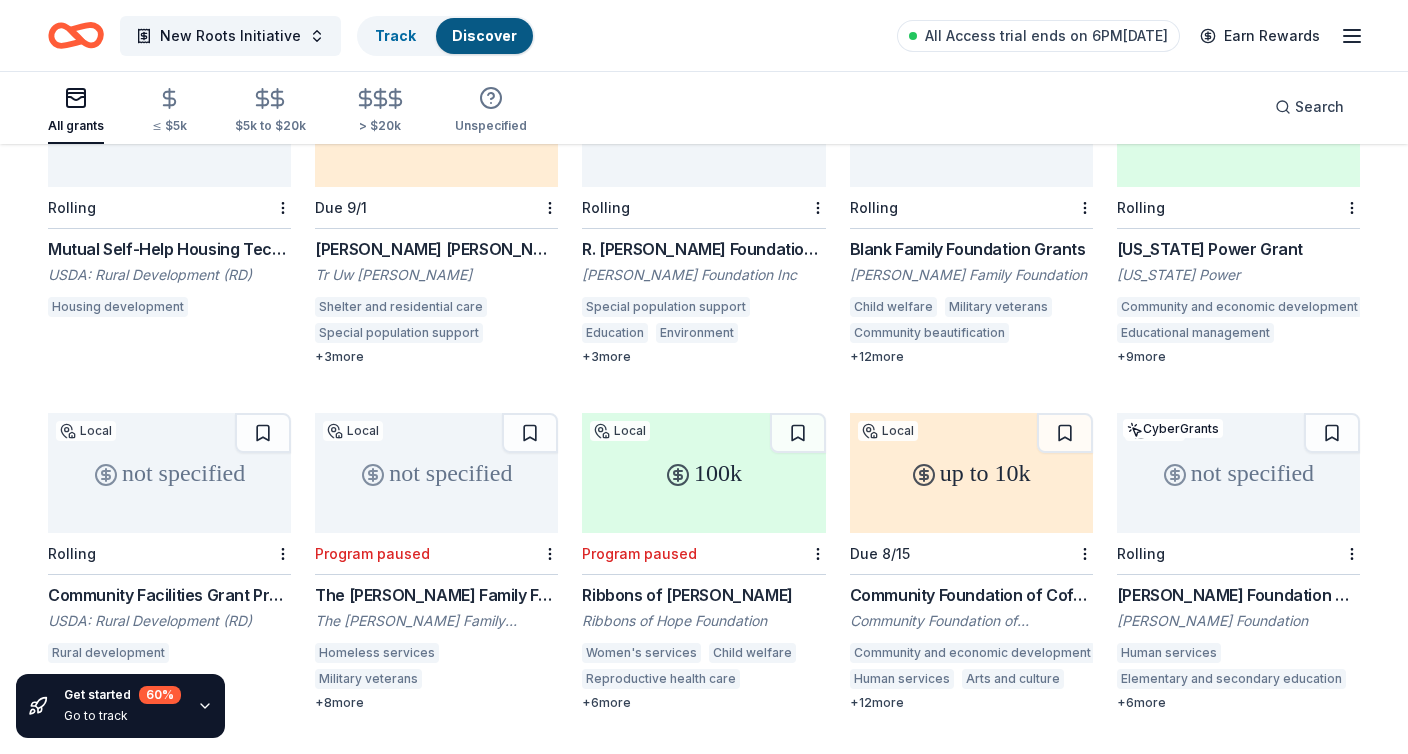 click on "not specified" at bounding box center [169, 473] 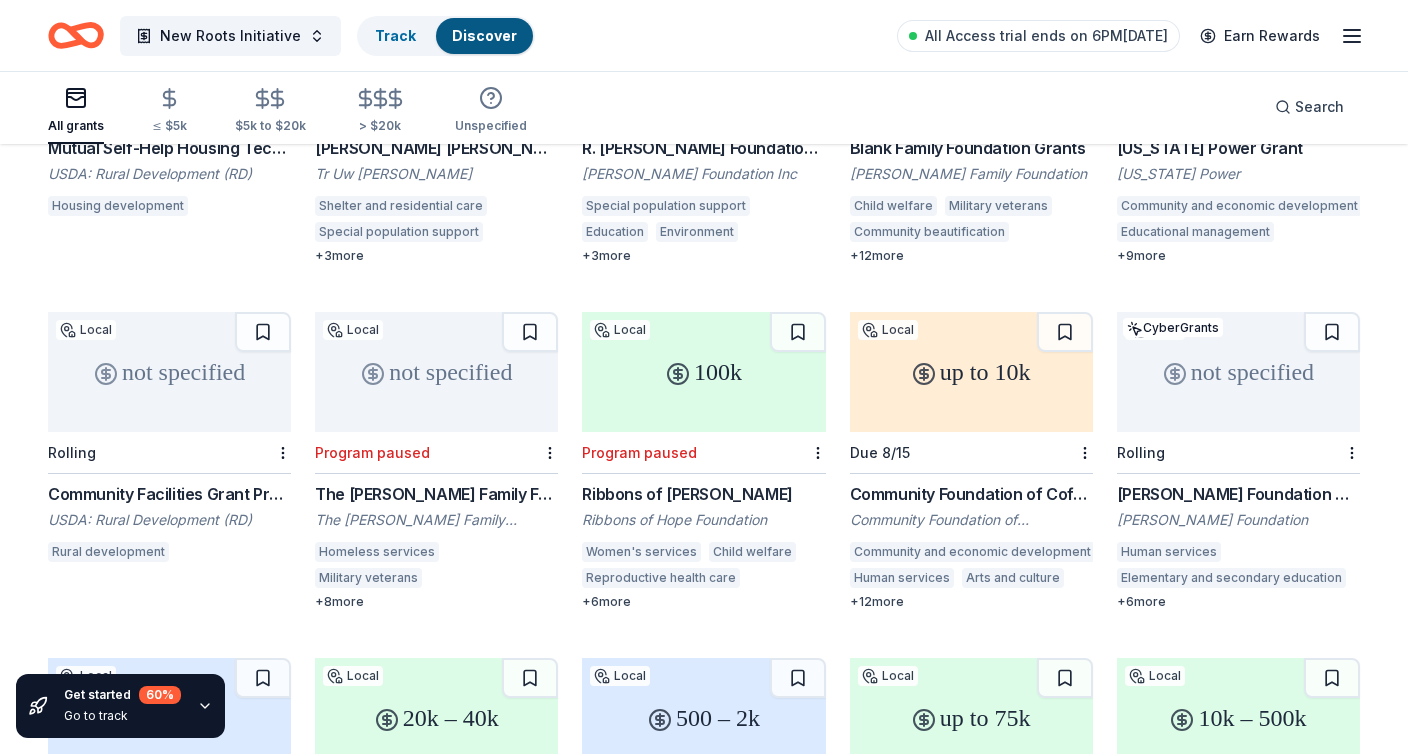 scroll, scrollTop: 396, scrollLeft: 0, axis: vertical 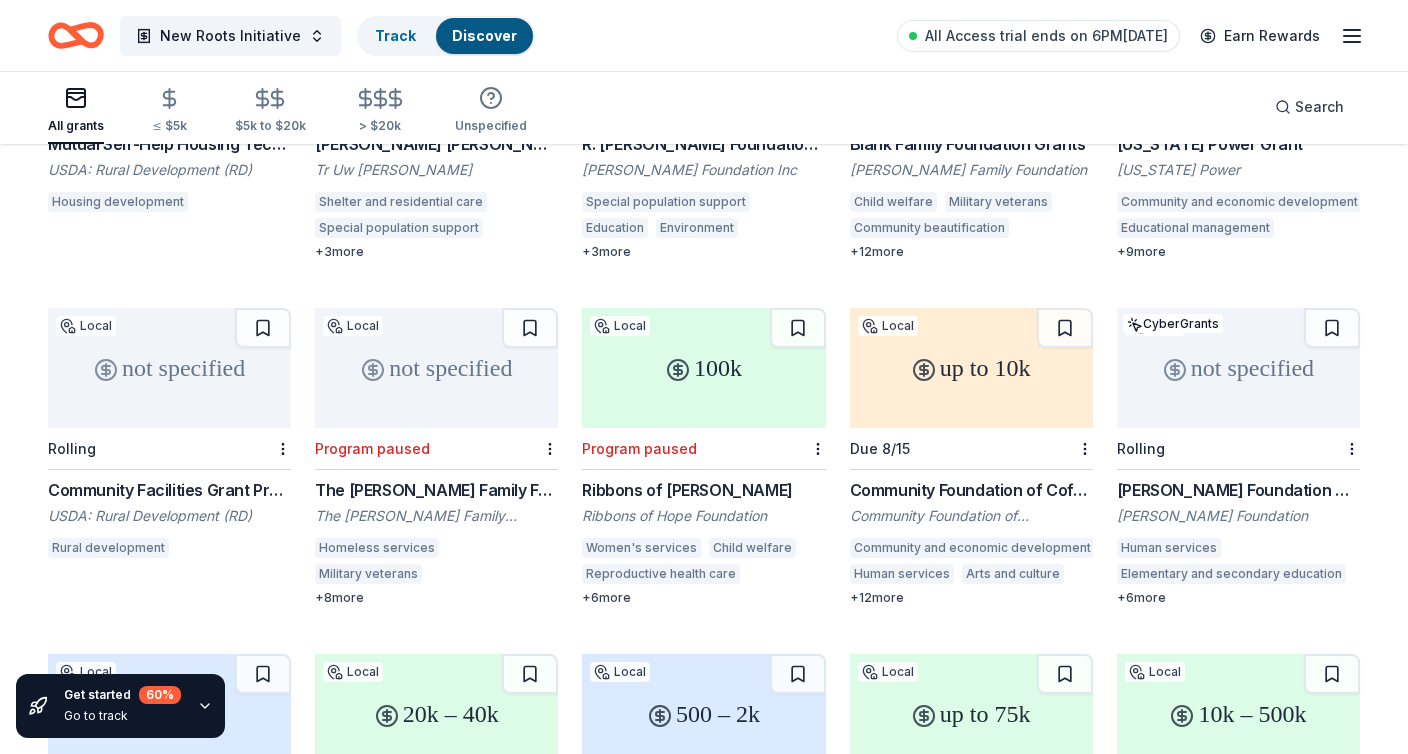 click on "not specified" at bounding box center [1238, 368] 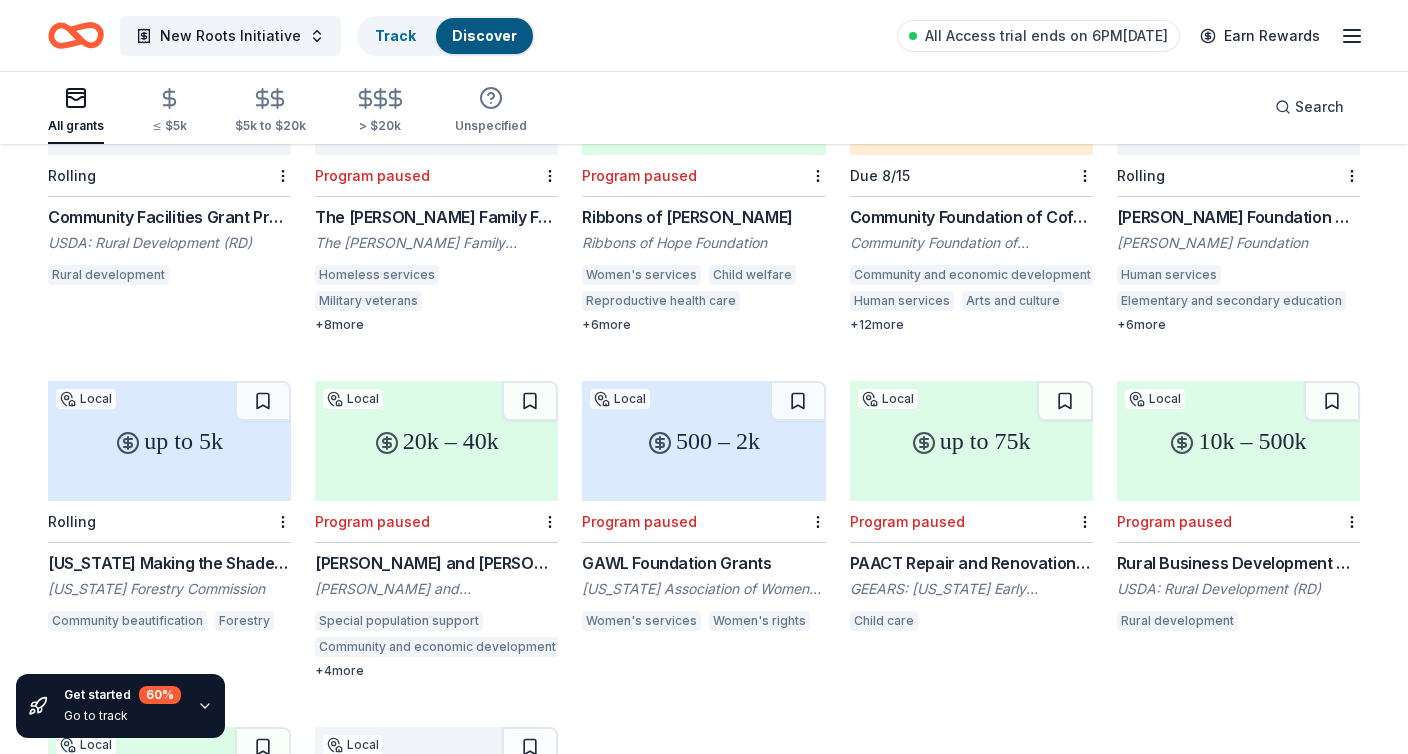 scroll, scrollTop: 681, scrollLeft: 0, axis: vertical 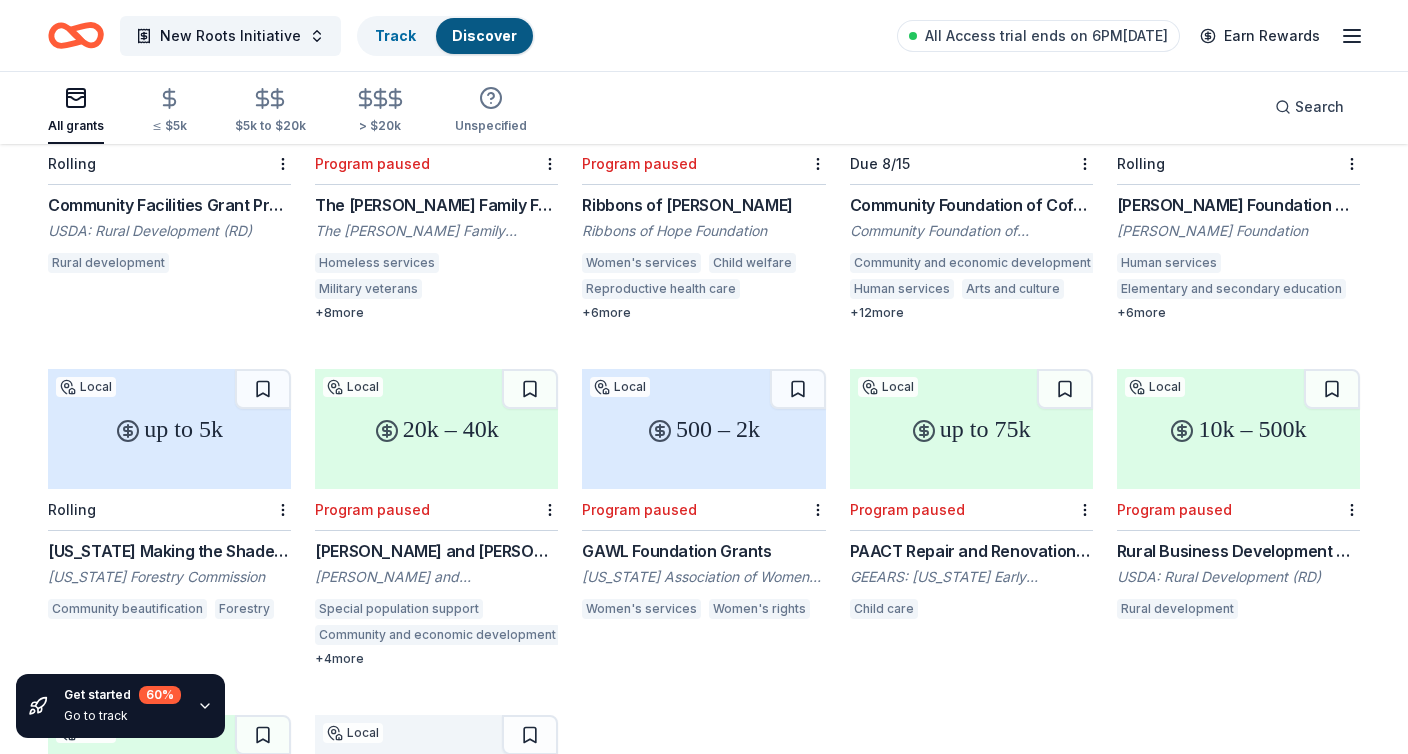 click on "up to 5k" at bounding box center (169, 429) 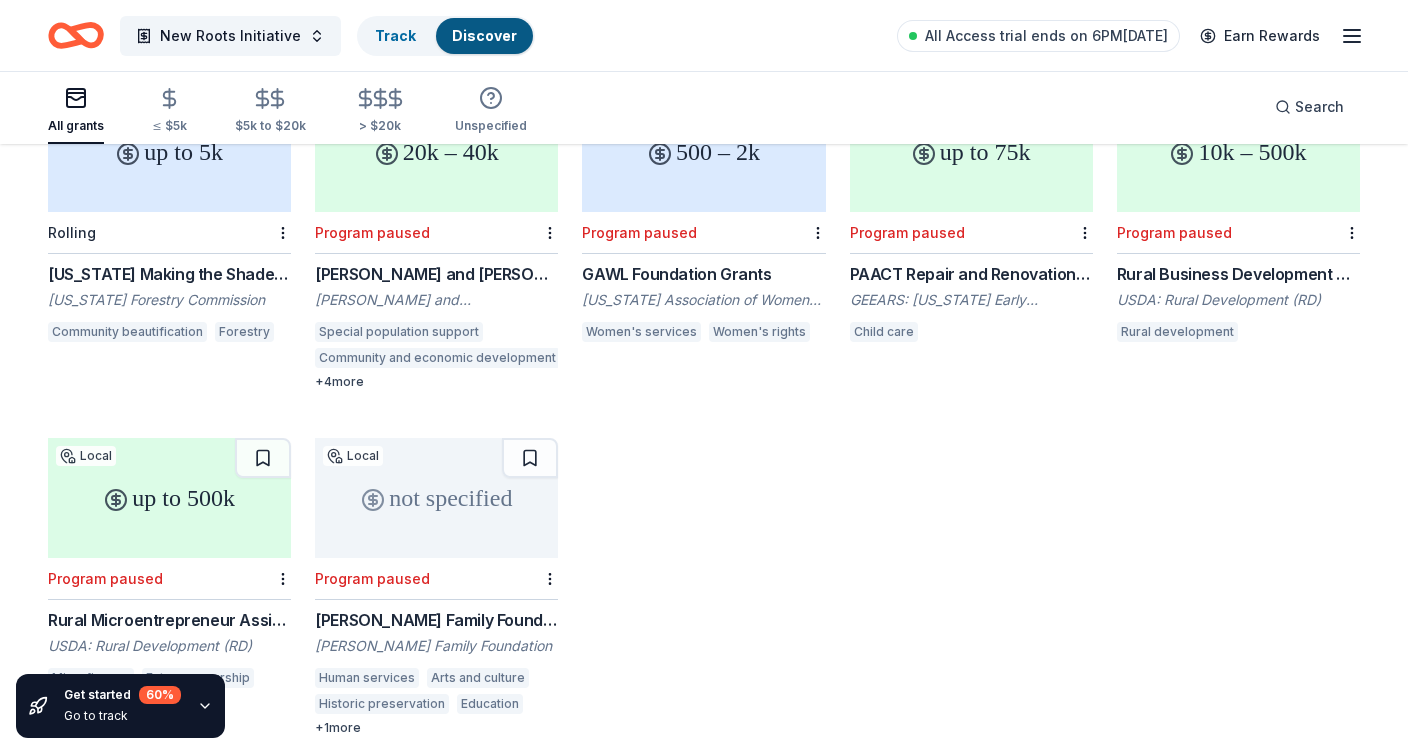 scroll, scrollTop: 0, scrollLeft: 0, axis: both 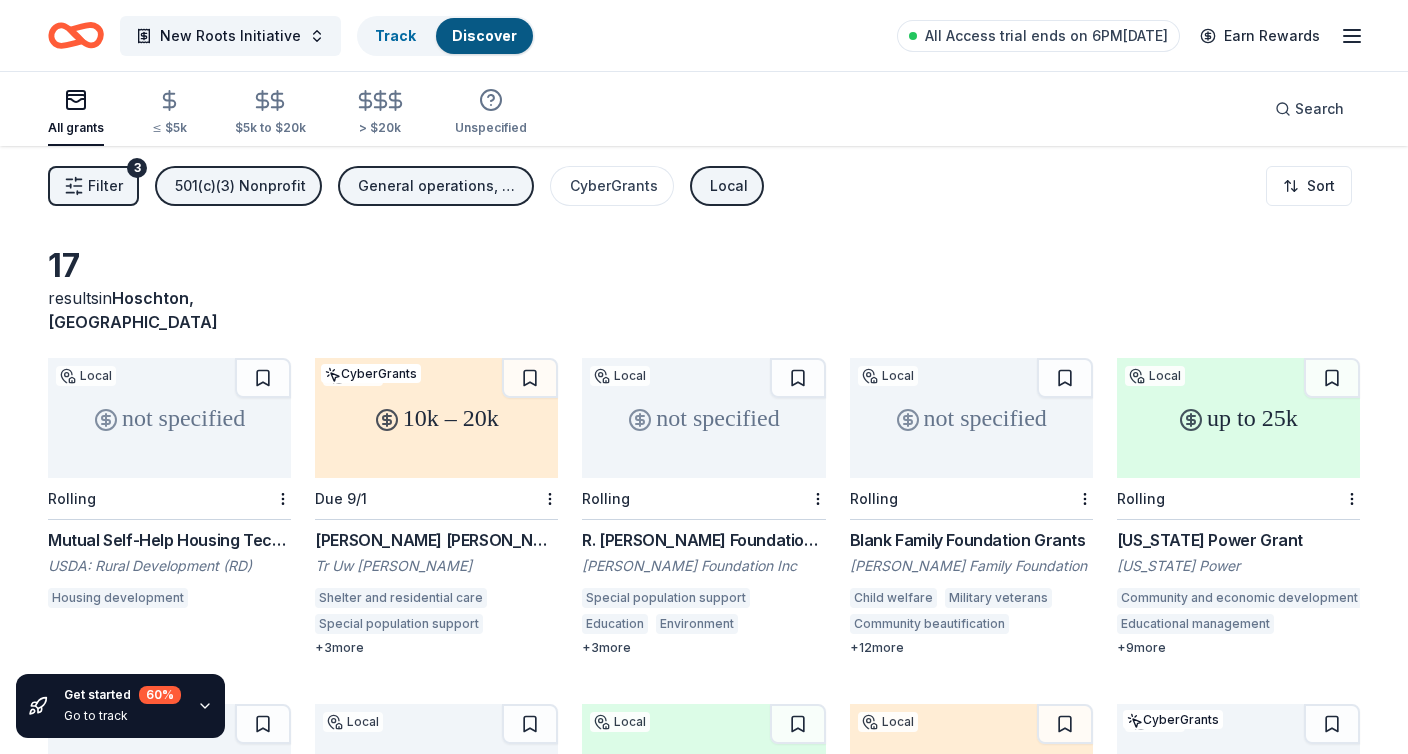 click on "General operations, Projects & programming, Capital, Training and capacity building" at bounding box center (438, 186) 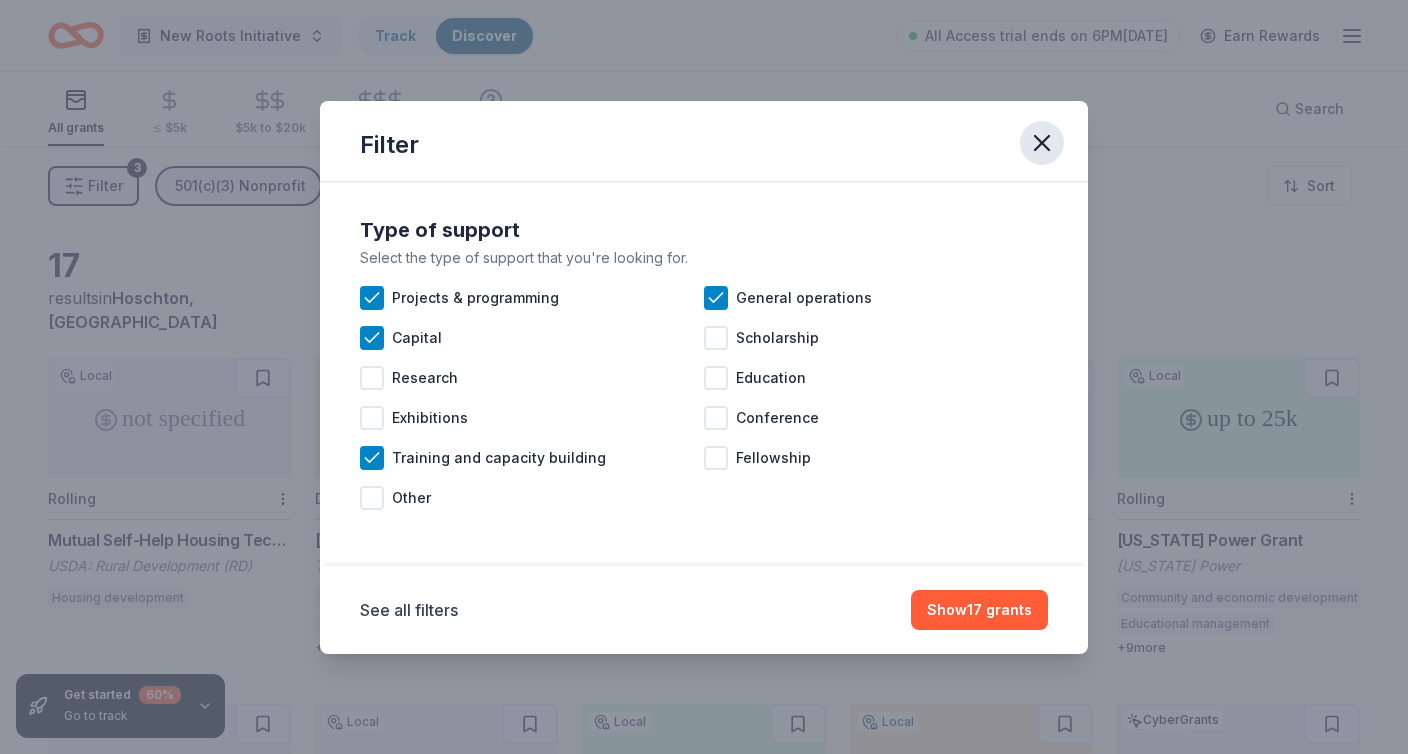 click at bounding box center (1042, 143) 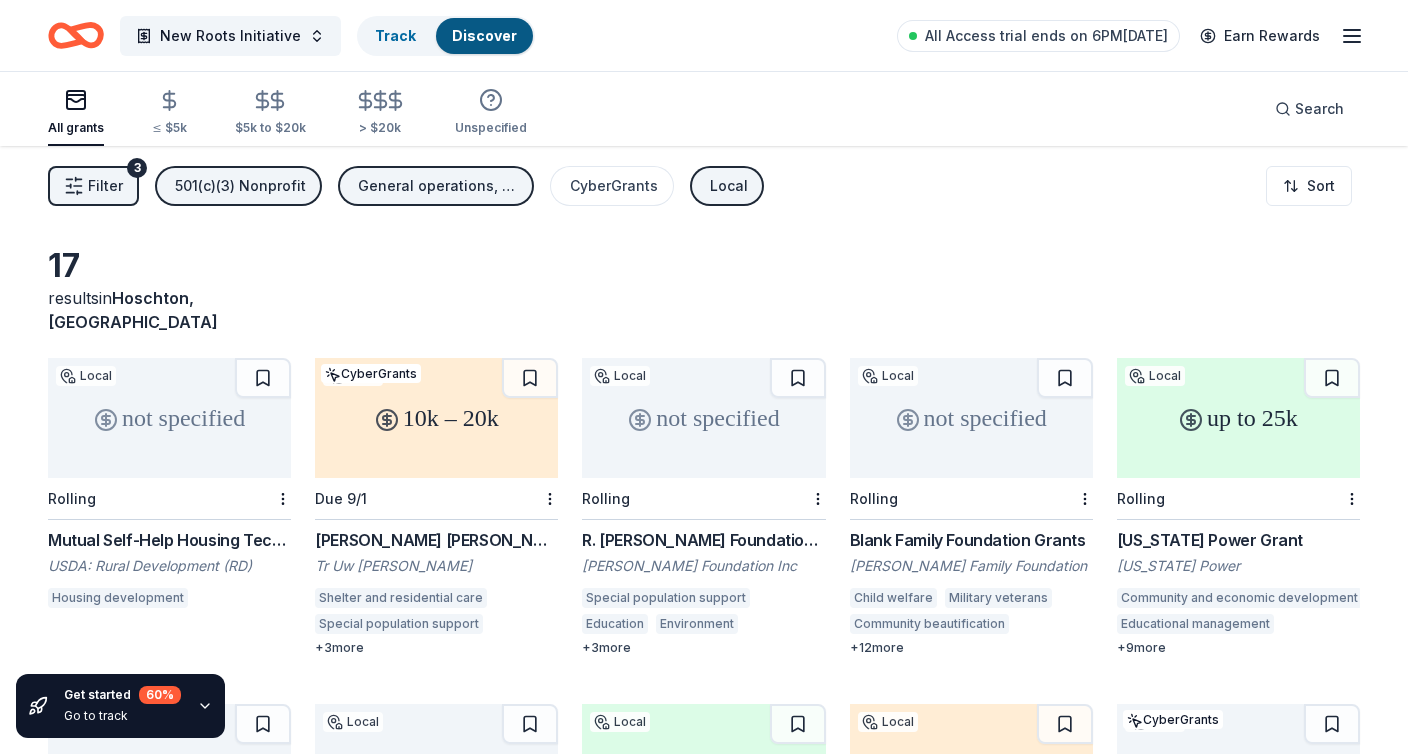 click on "Filter 3 501(c)(3) Nonprofit General operations, Projects & programming, Capital, Training and capacity building CyberGrants Local Sort" at bounding box center [704, 186] 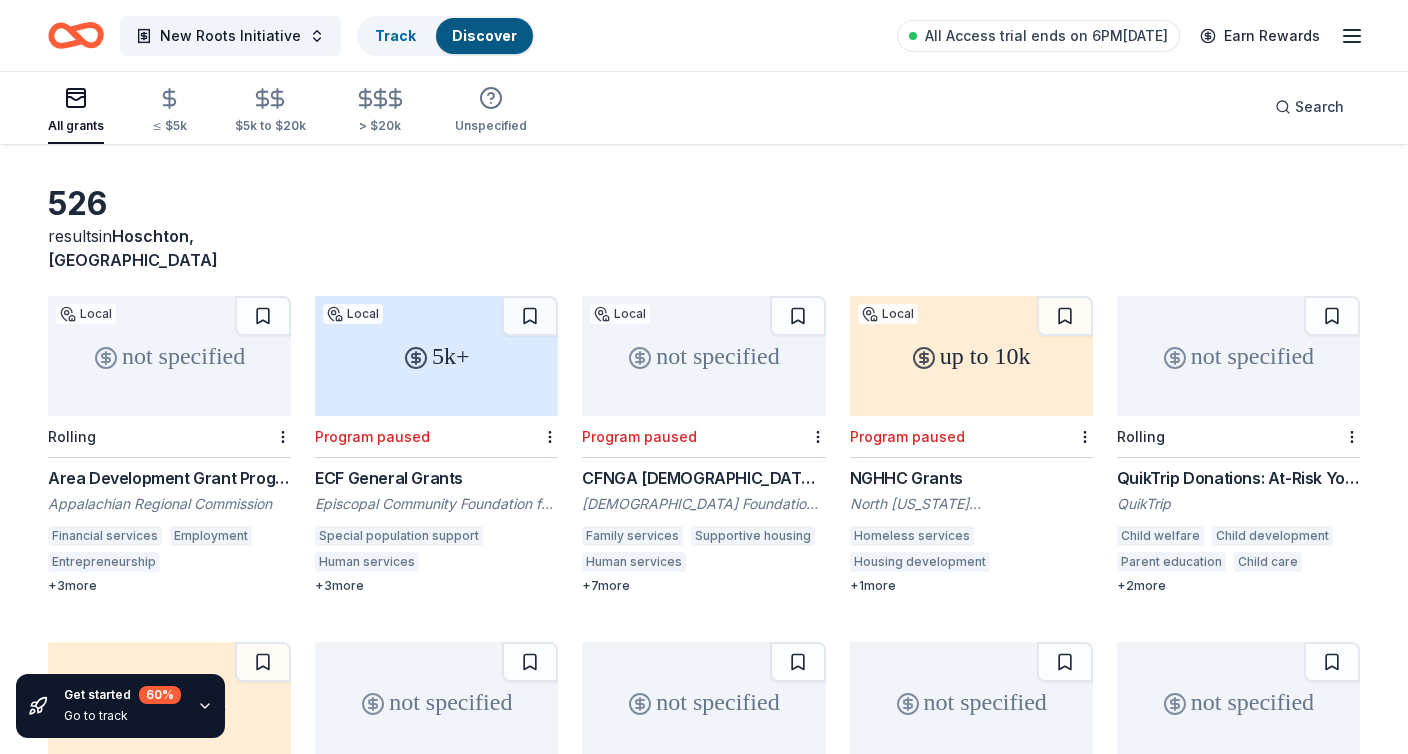 scroll, scrollTop: 75, scrollLeft: 0, axis: vertical 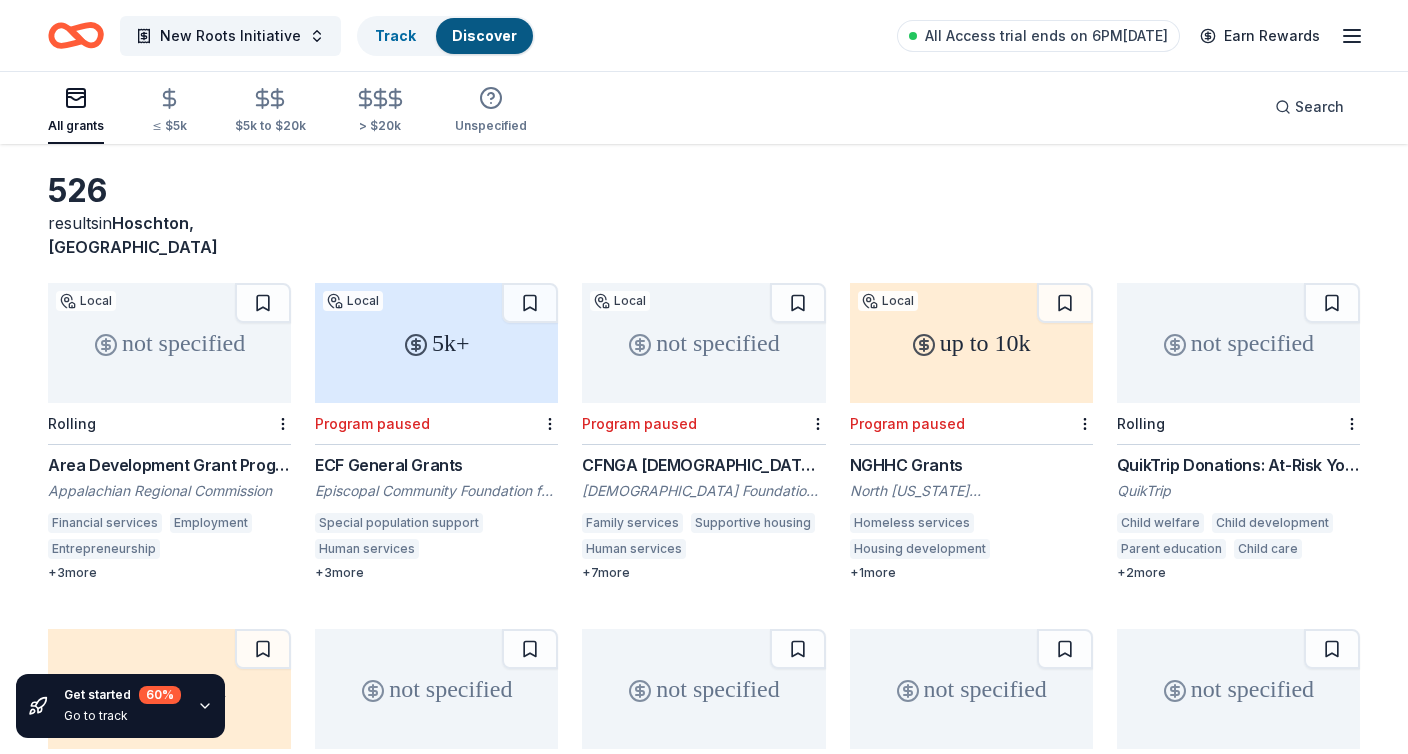 click on "not specified" at bounding box center (1238, 343) 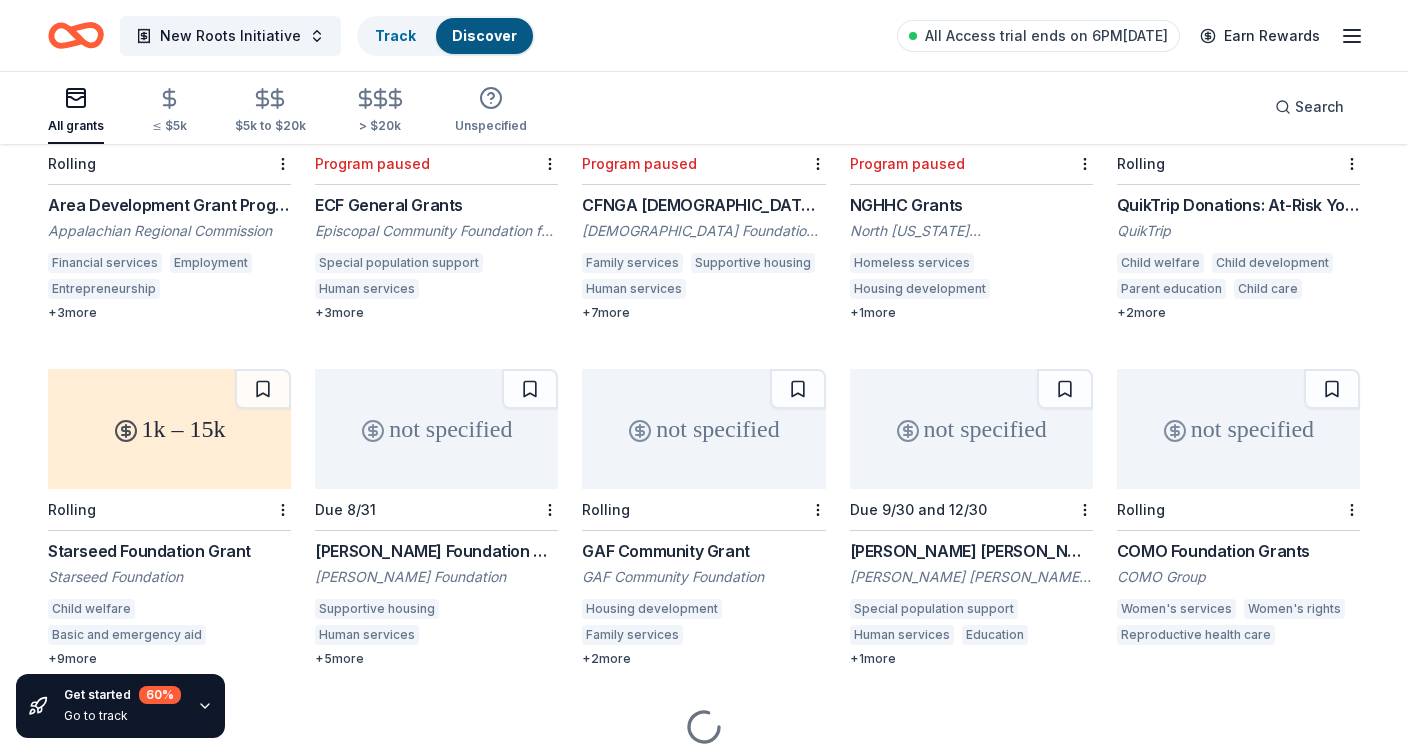 scroll, scrollTop: 381, scrollLeft: 0, axis: vertical 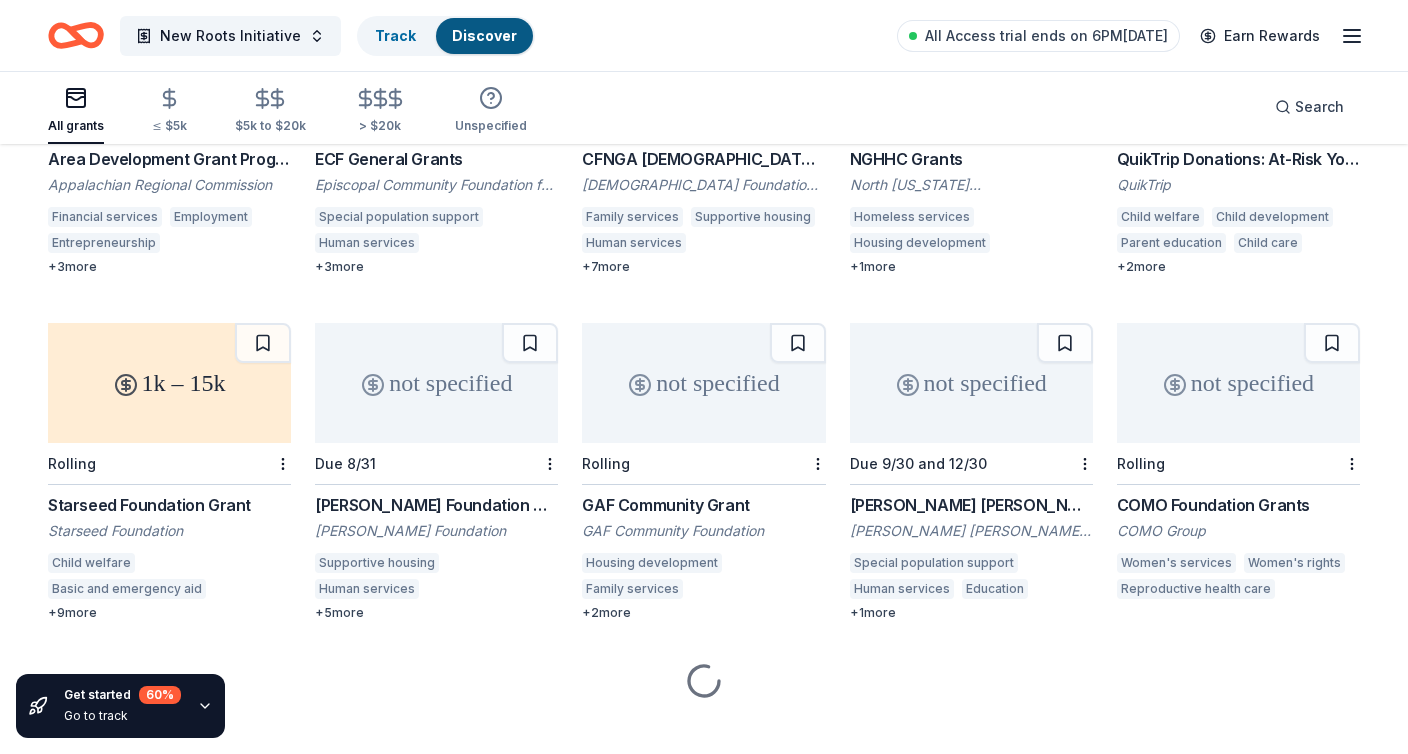 click on "1k – 15k" at bounding box center (169, 383) 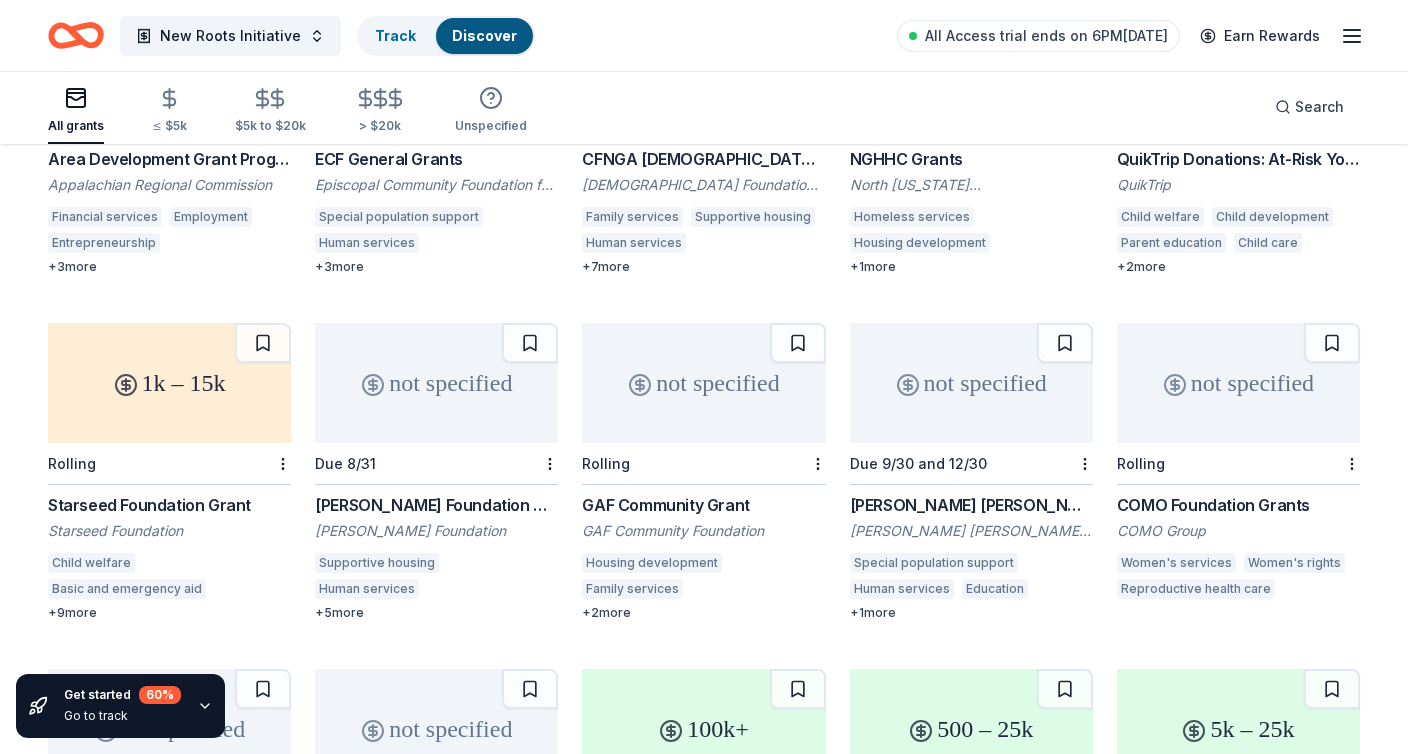 click on "not specified" at bounding box center [436, 383] 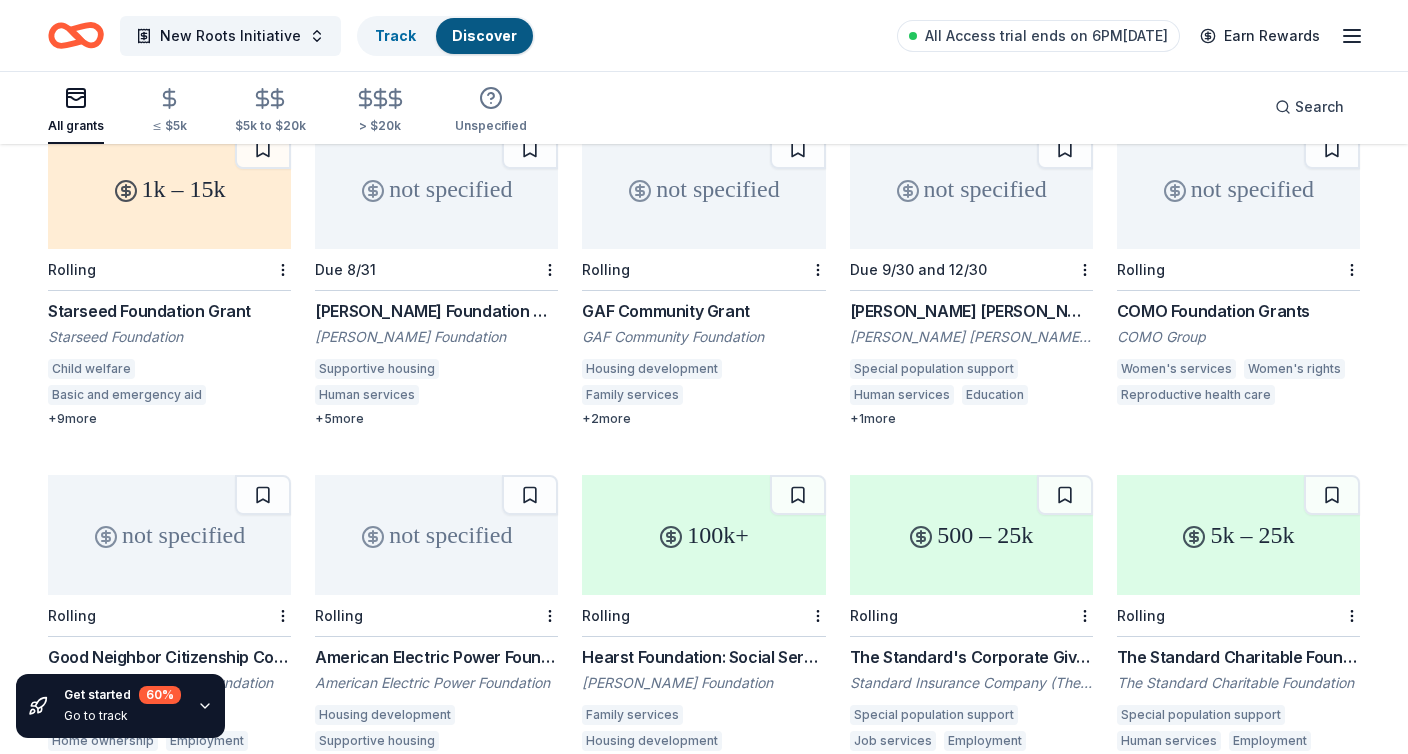 scroll, scrollTop: 576, scrollLeft: 0, axis: vertical 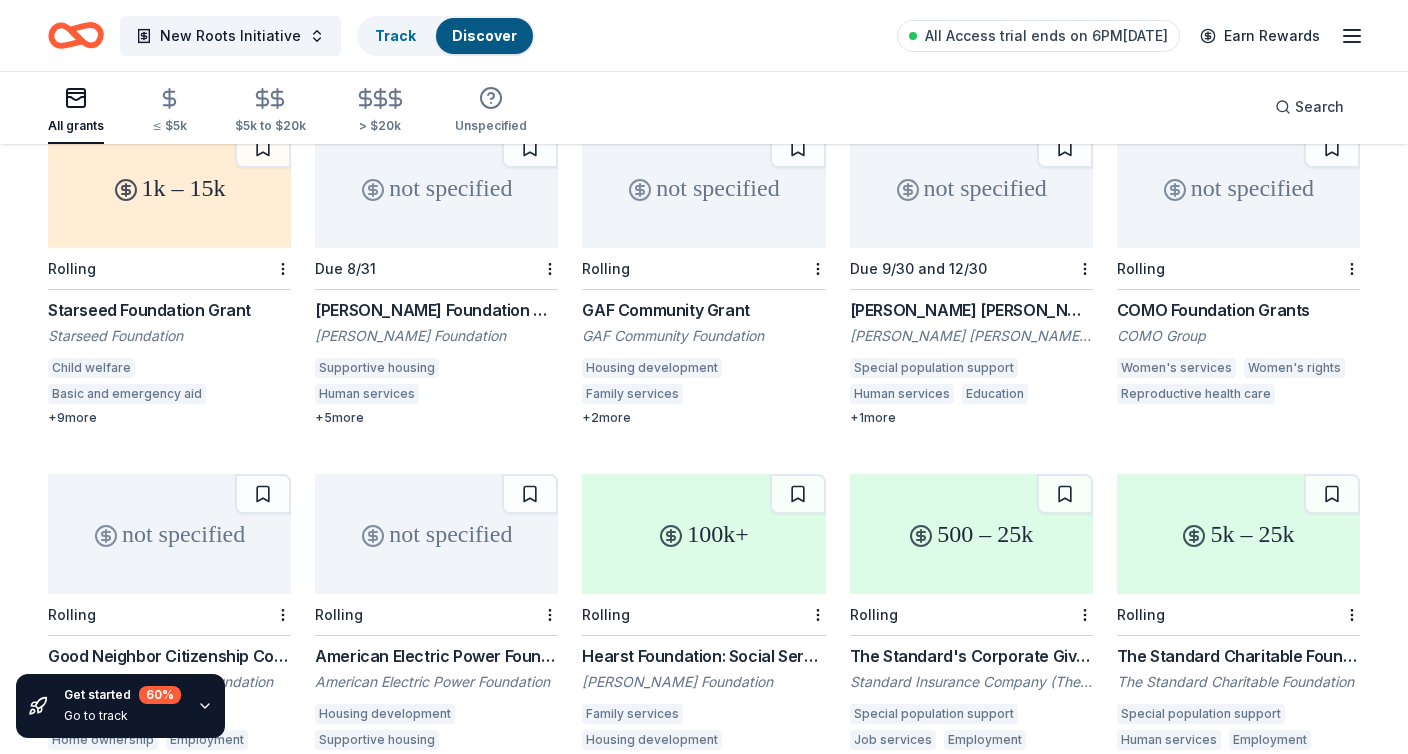 click on "not specified" at bounding box center (169, 534) 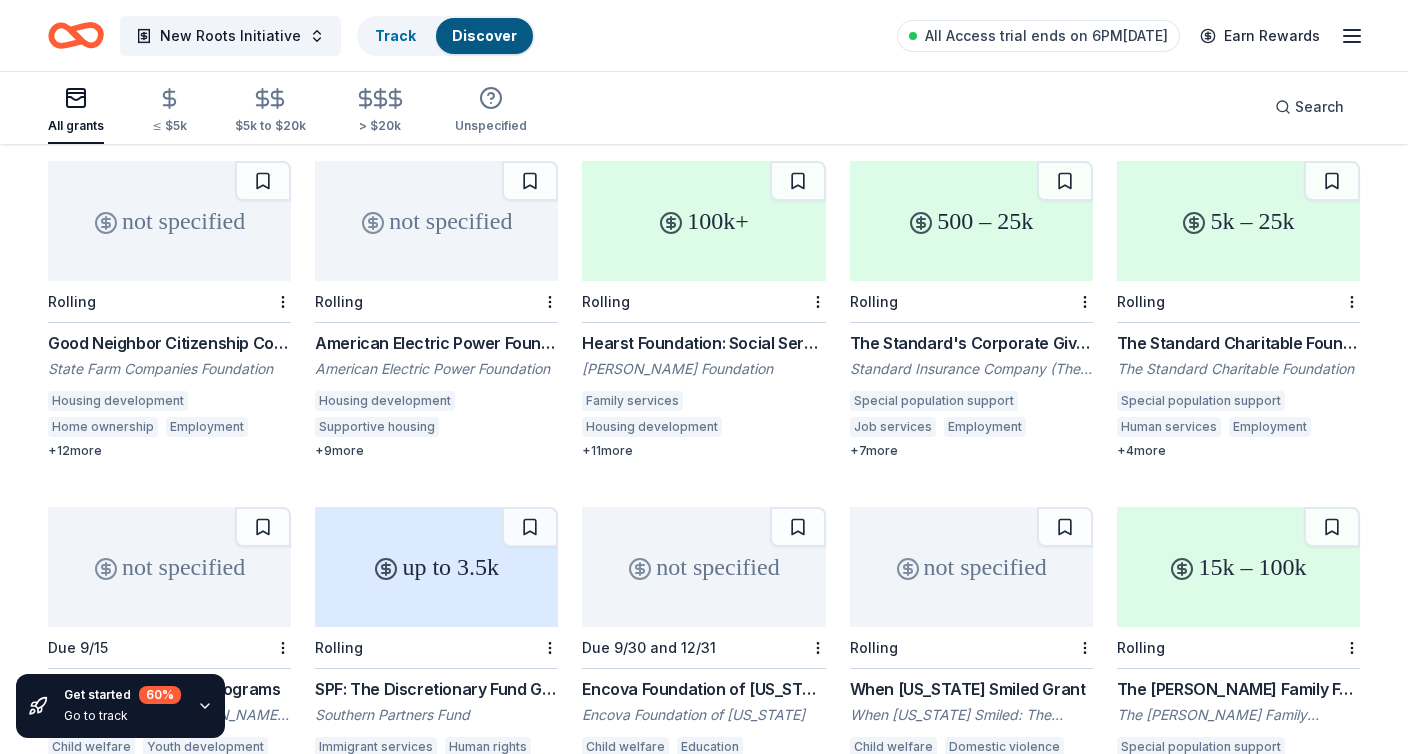 scroll, scrollTop: 905, scrollLeft: 0, axis: vertical 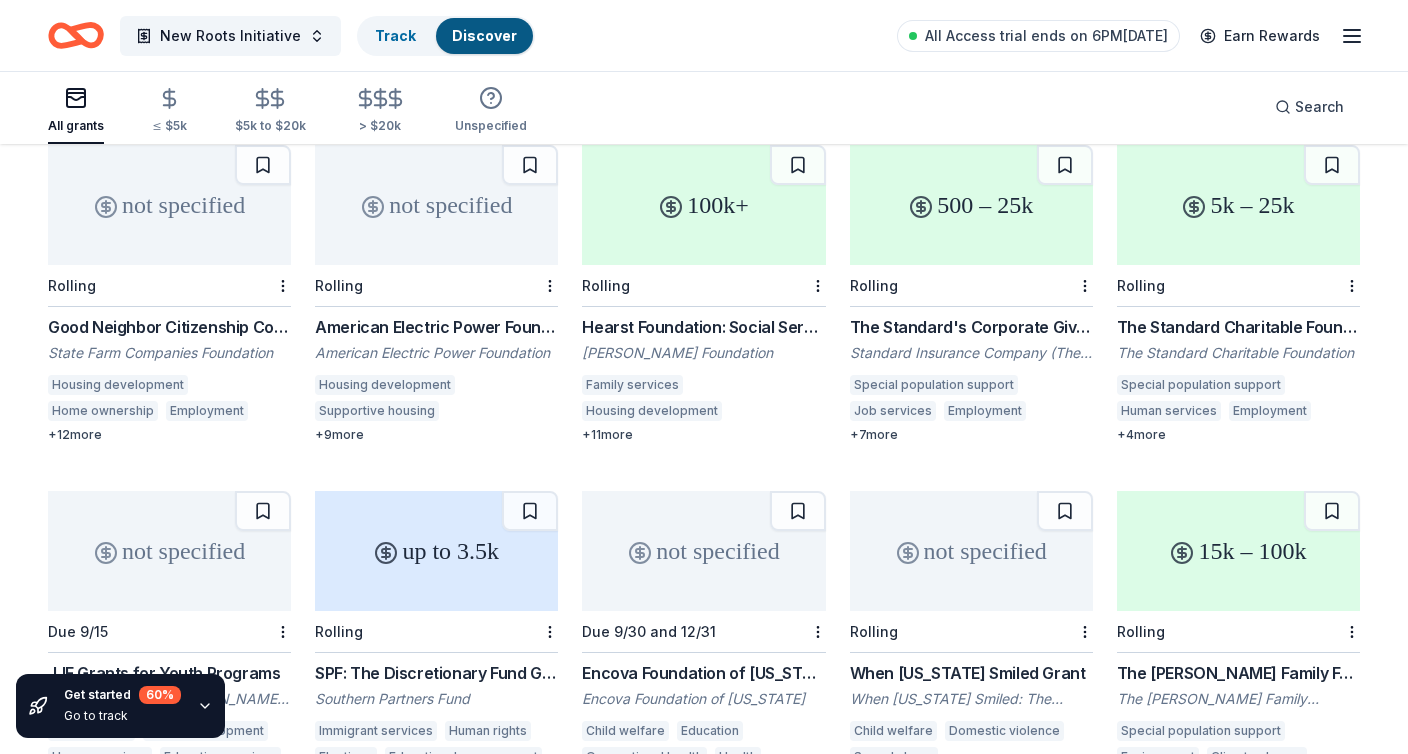 click on "not specified" at bounding box center (436, 205) 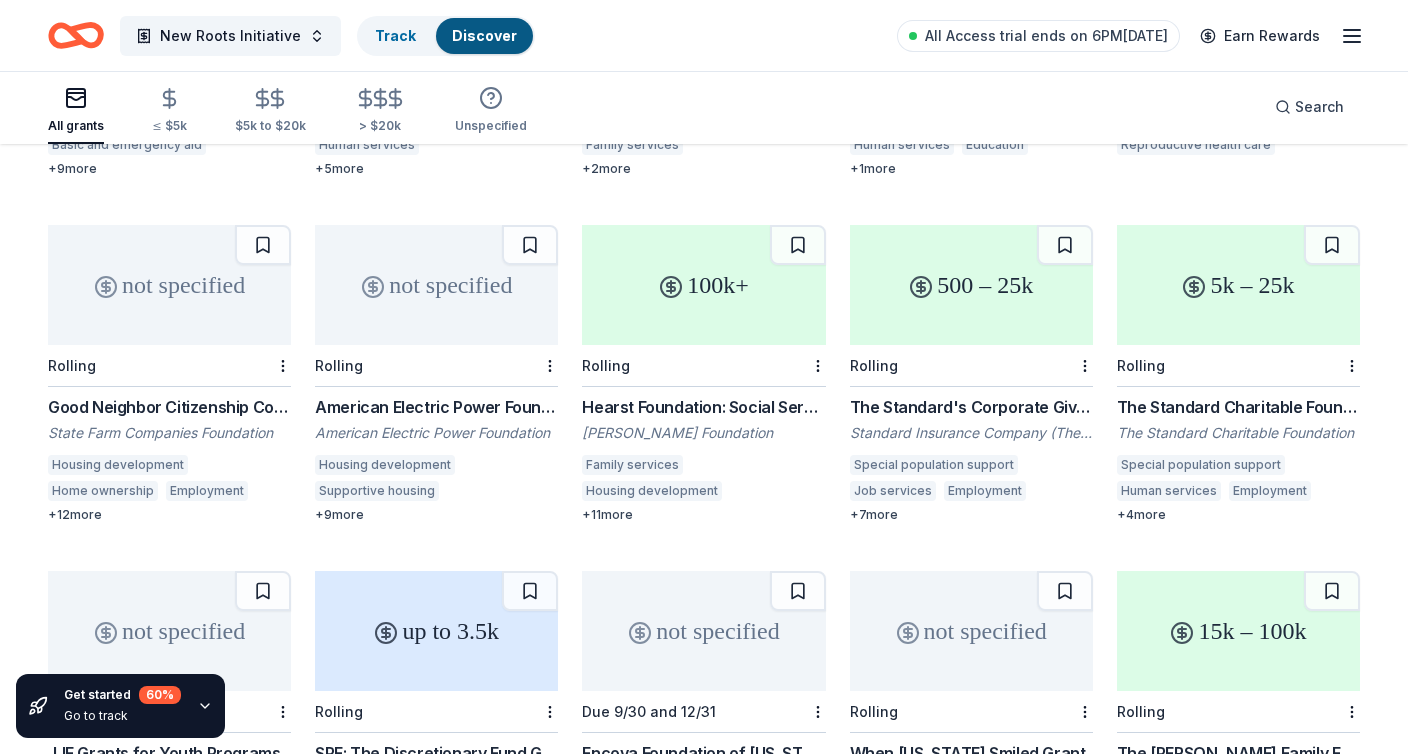 scroll, scrollTop: 818, scrollLeft: 0, axis: vertical 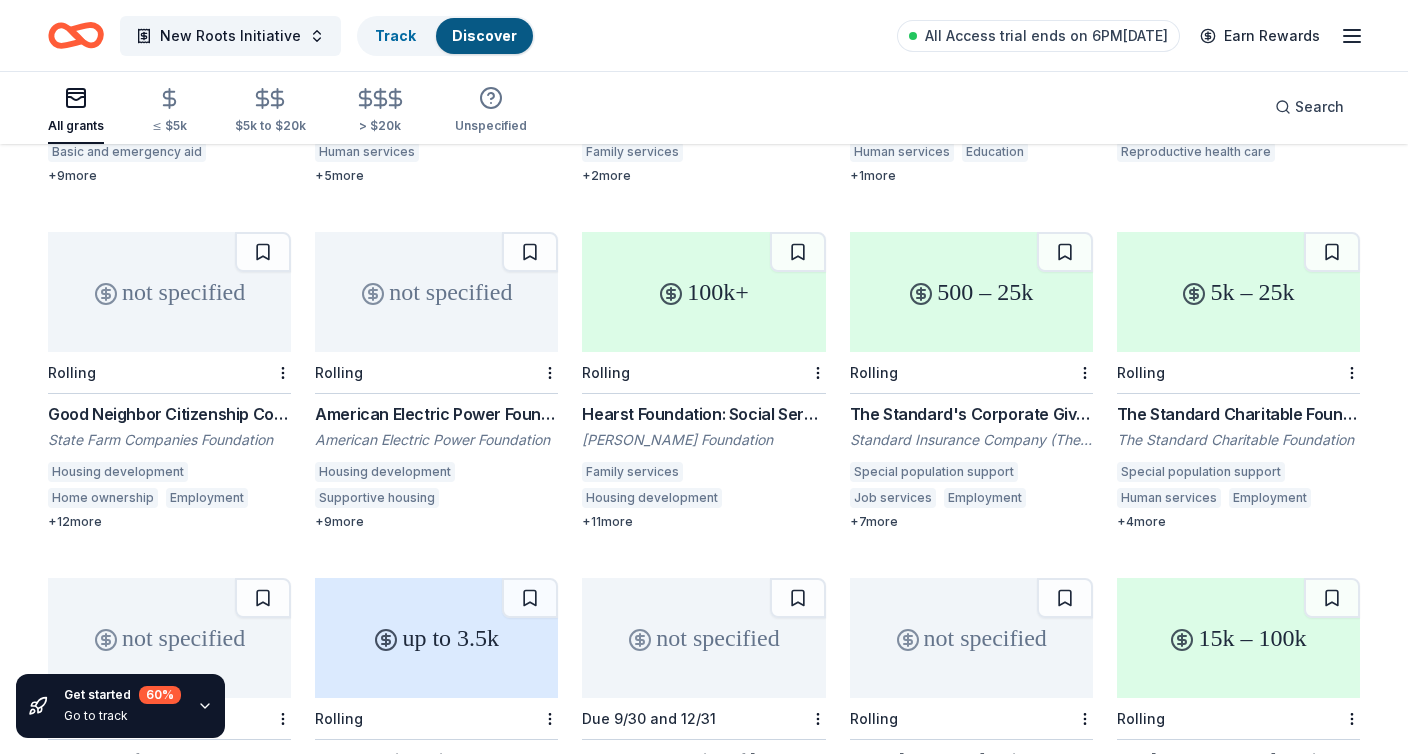 click on "100k+" at bounding box center (703, 292) 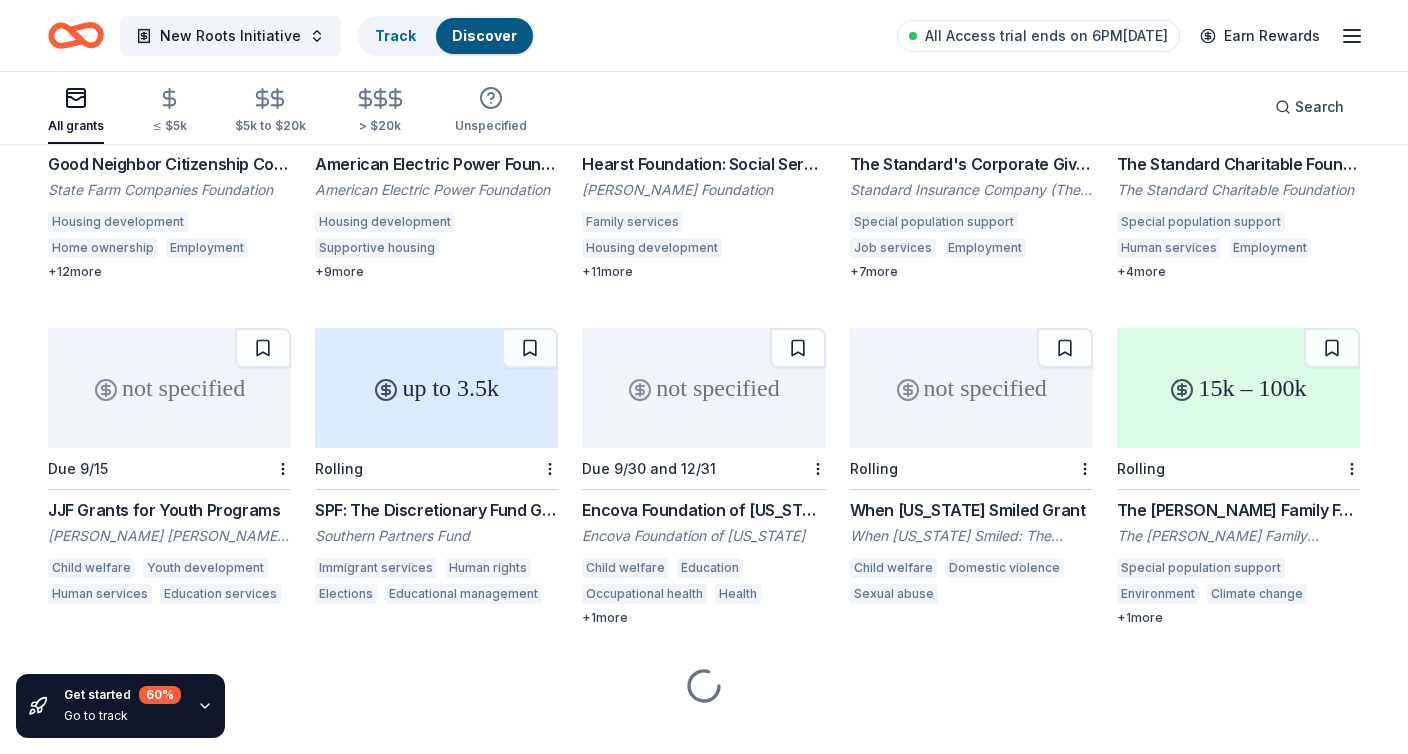 scroll, scrollTop: 1078, scrollLeft: 0, axis: vertical 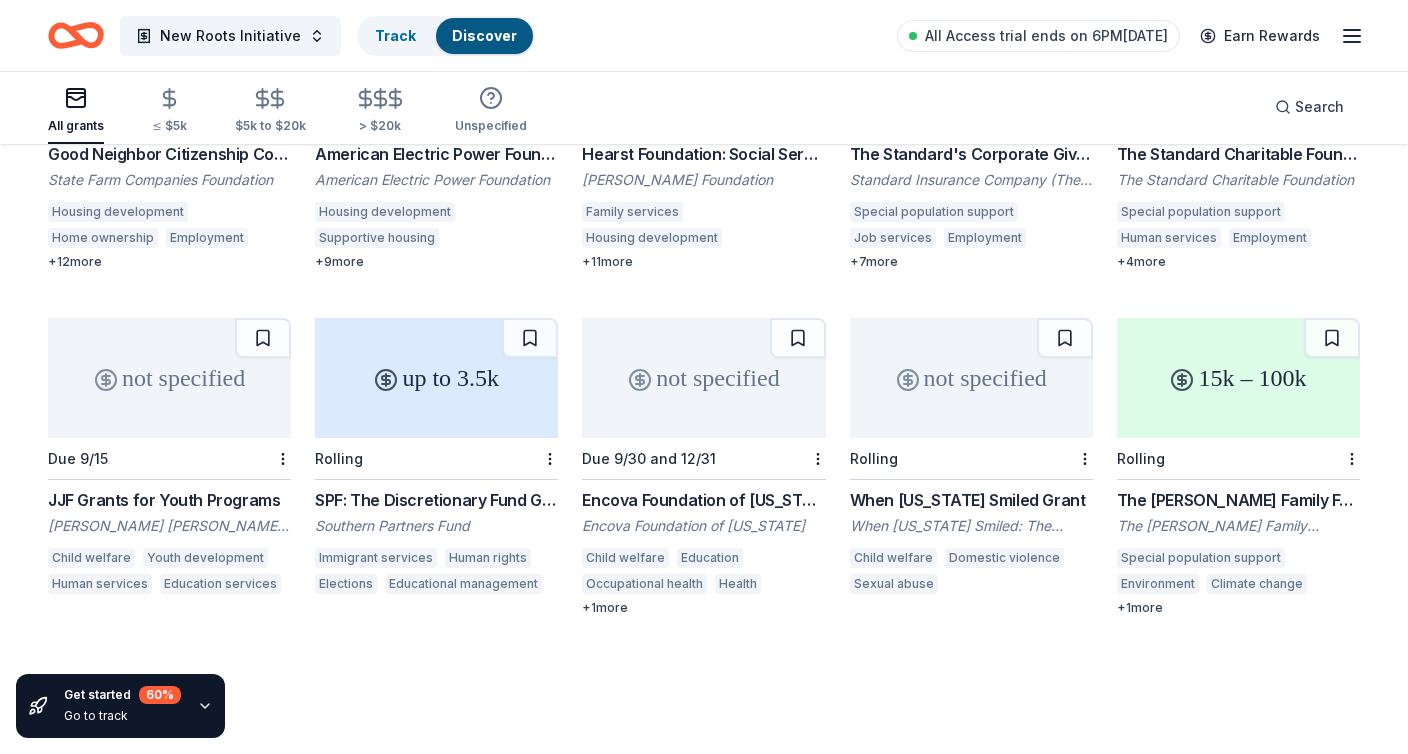 click on "not specified" at bounding box center (169, 378) 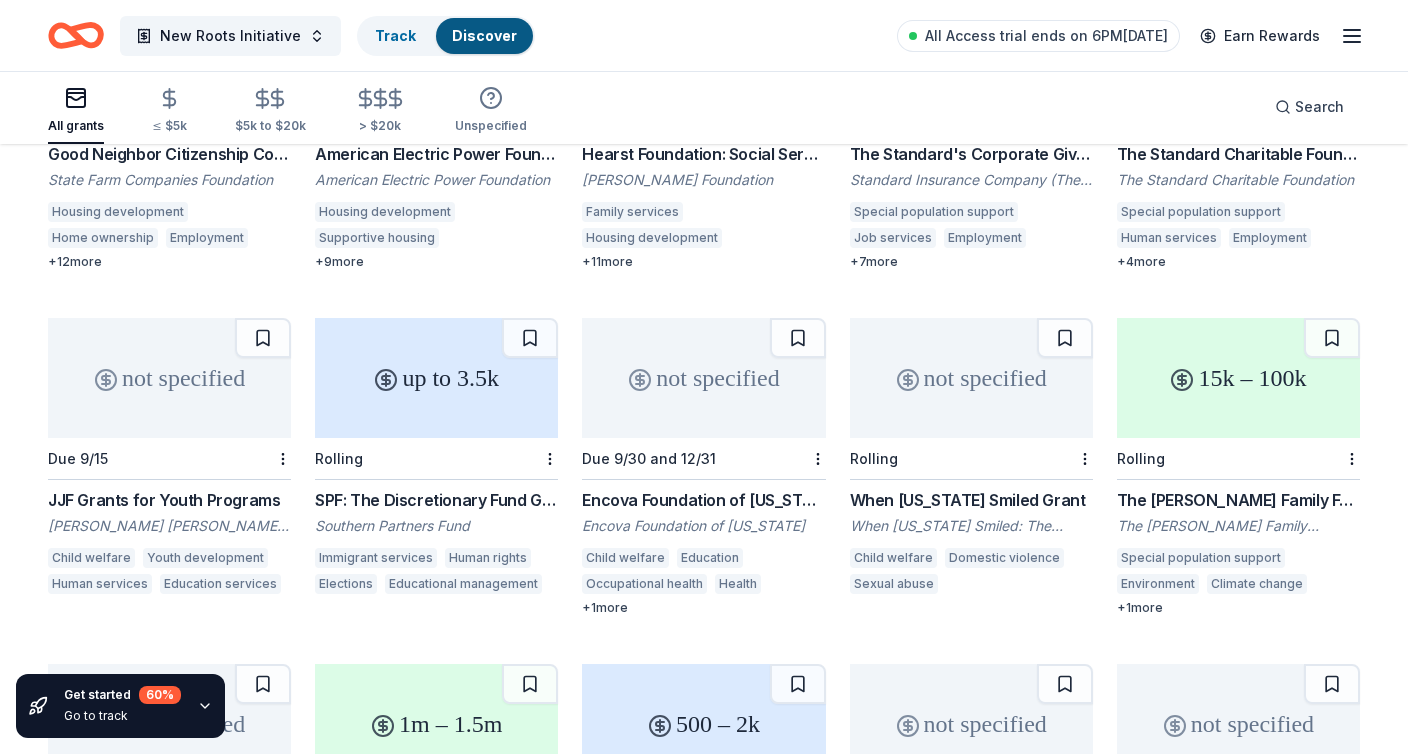 click on "up to 3.5k" at bounding box center [436, 378] 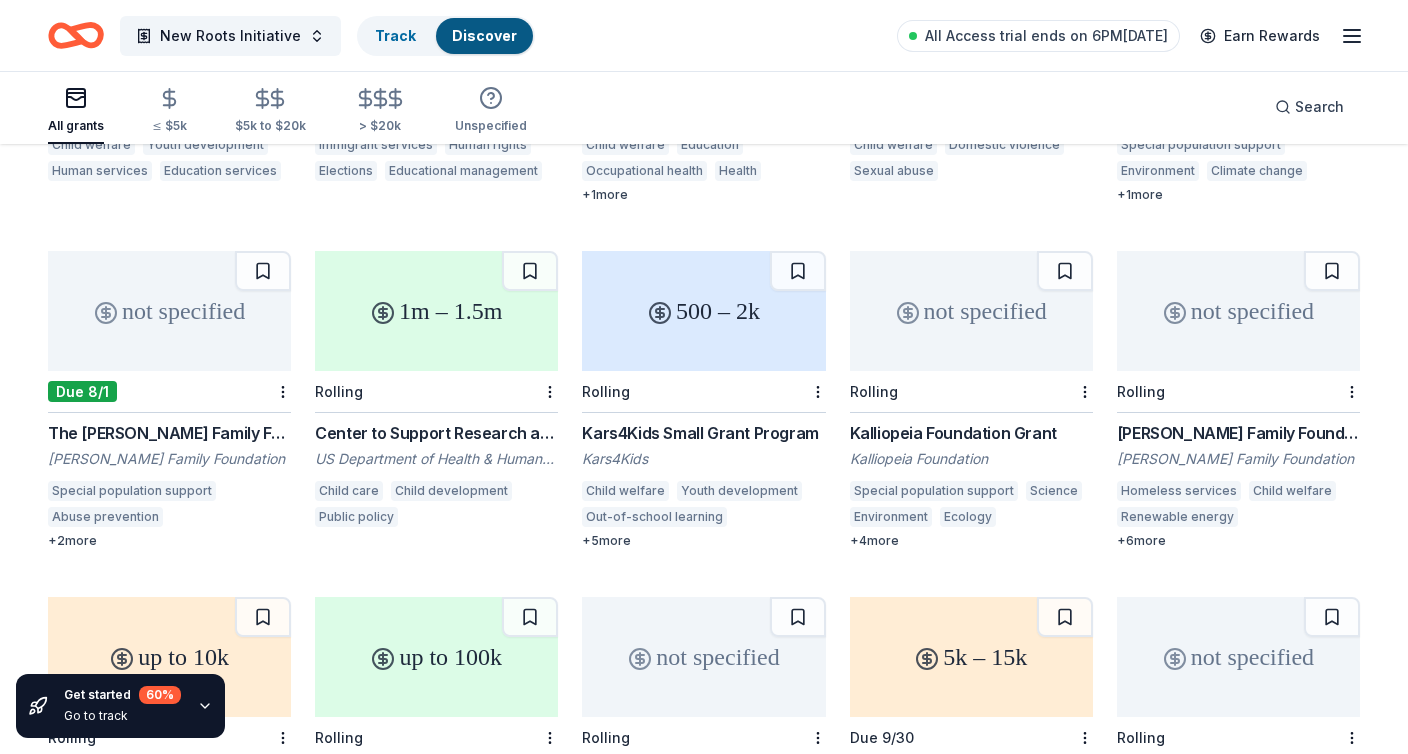 scroll, scrollTop: 1497, scrollLeft: 0, axis: vertical 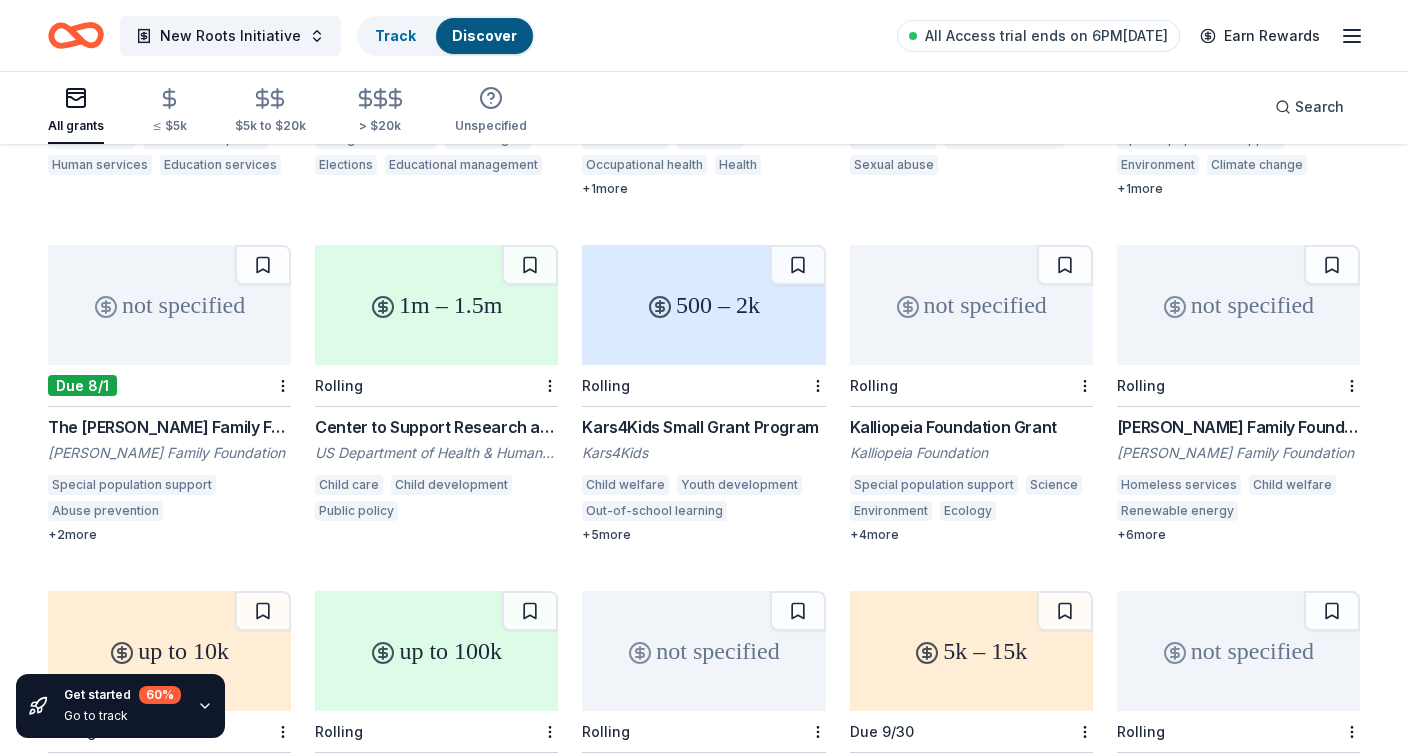 click on "not specified" at bounding box center (169, 305) 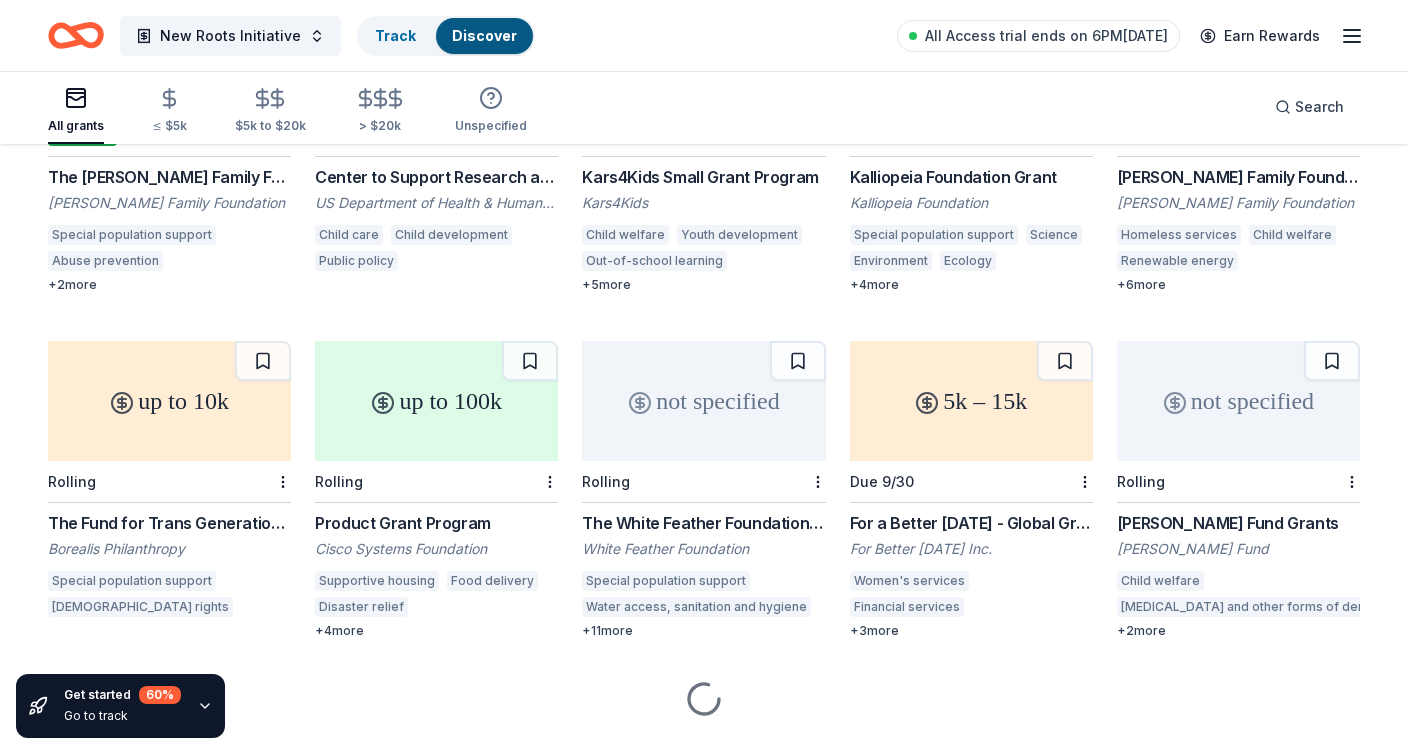 scroll, scrollTop: 1749, scrollLeft: 0, axis: vertical 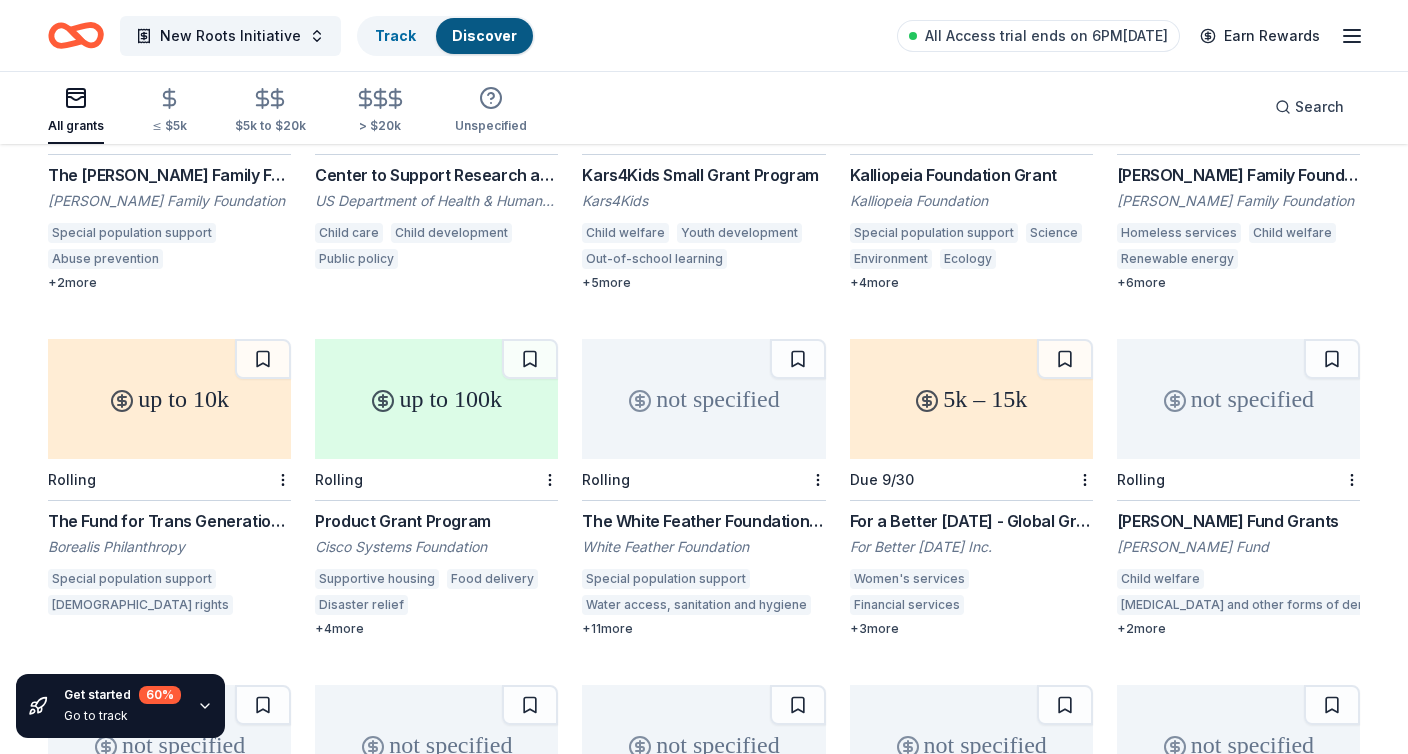 click on "up to 100k" at bounding box center (436, 399) 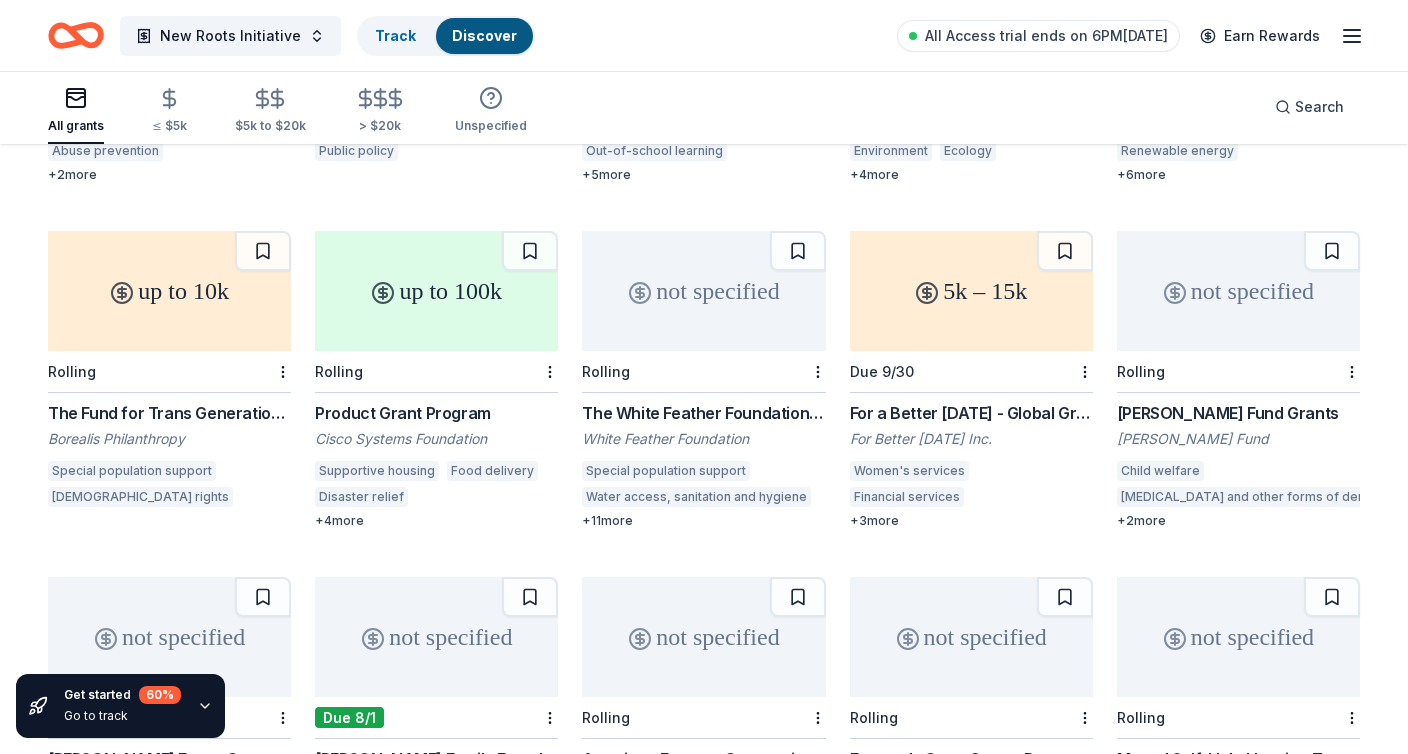 scroll, scrollTop: 1856, scrollLeft: 0, axis: vertical 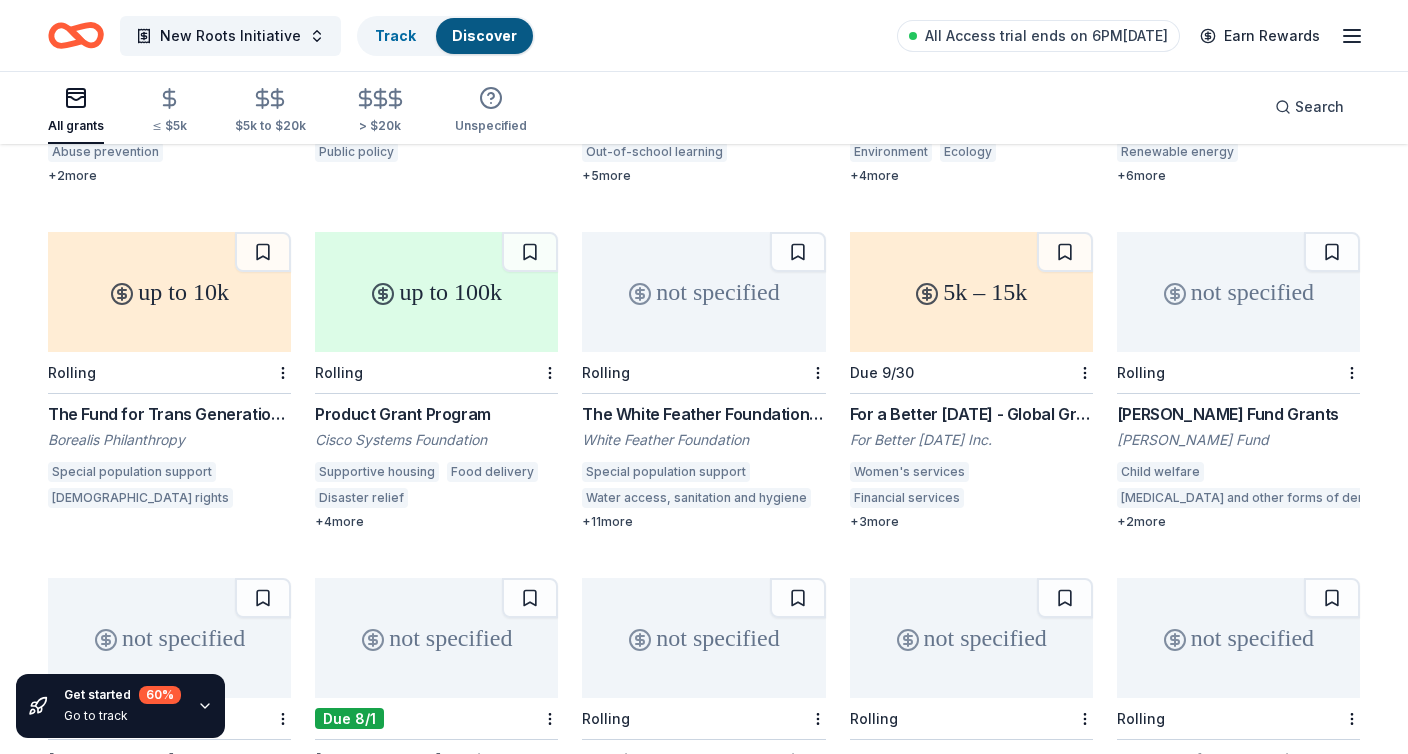 click on "5k – 15k" at bounding box center (971, 292) 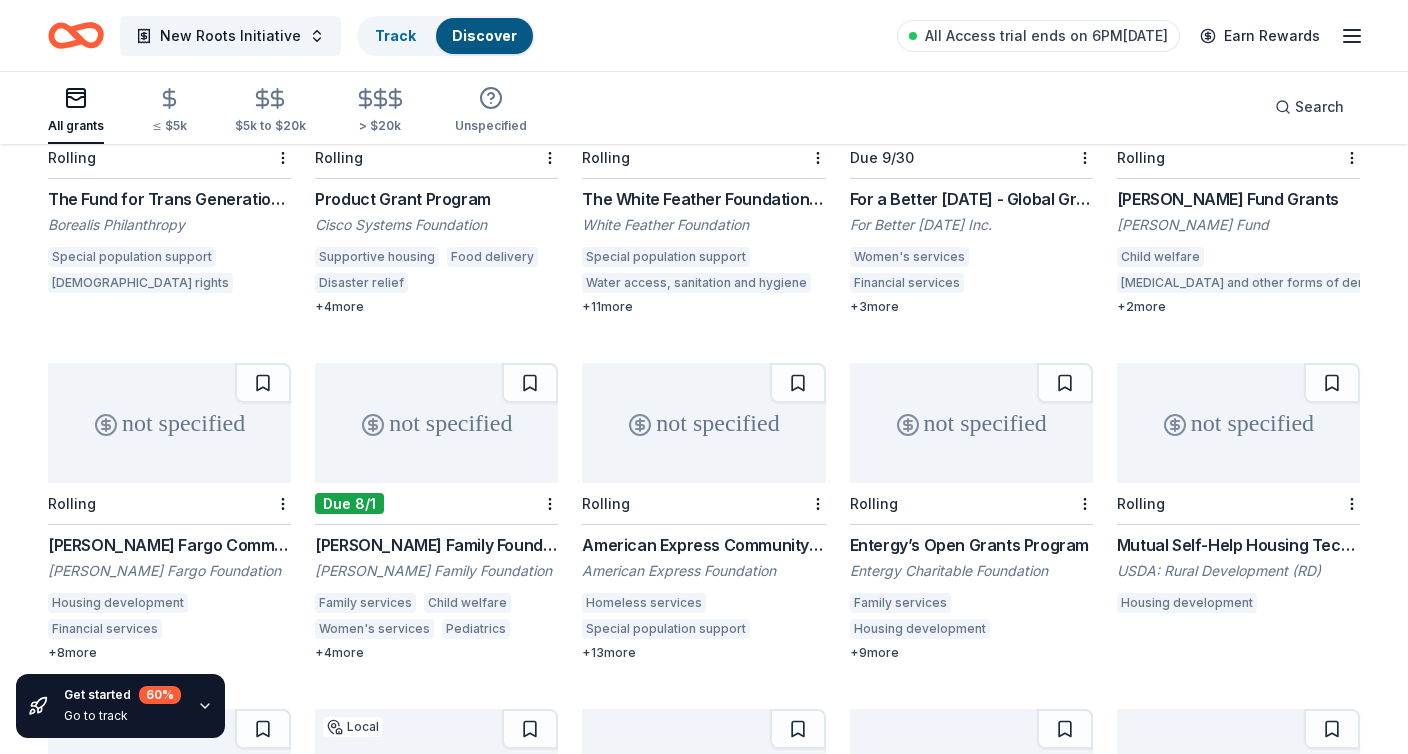 scroll, scrollTop: 2076, scrollLeft: 0, axis: vertical 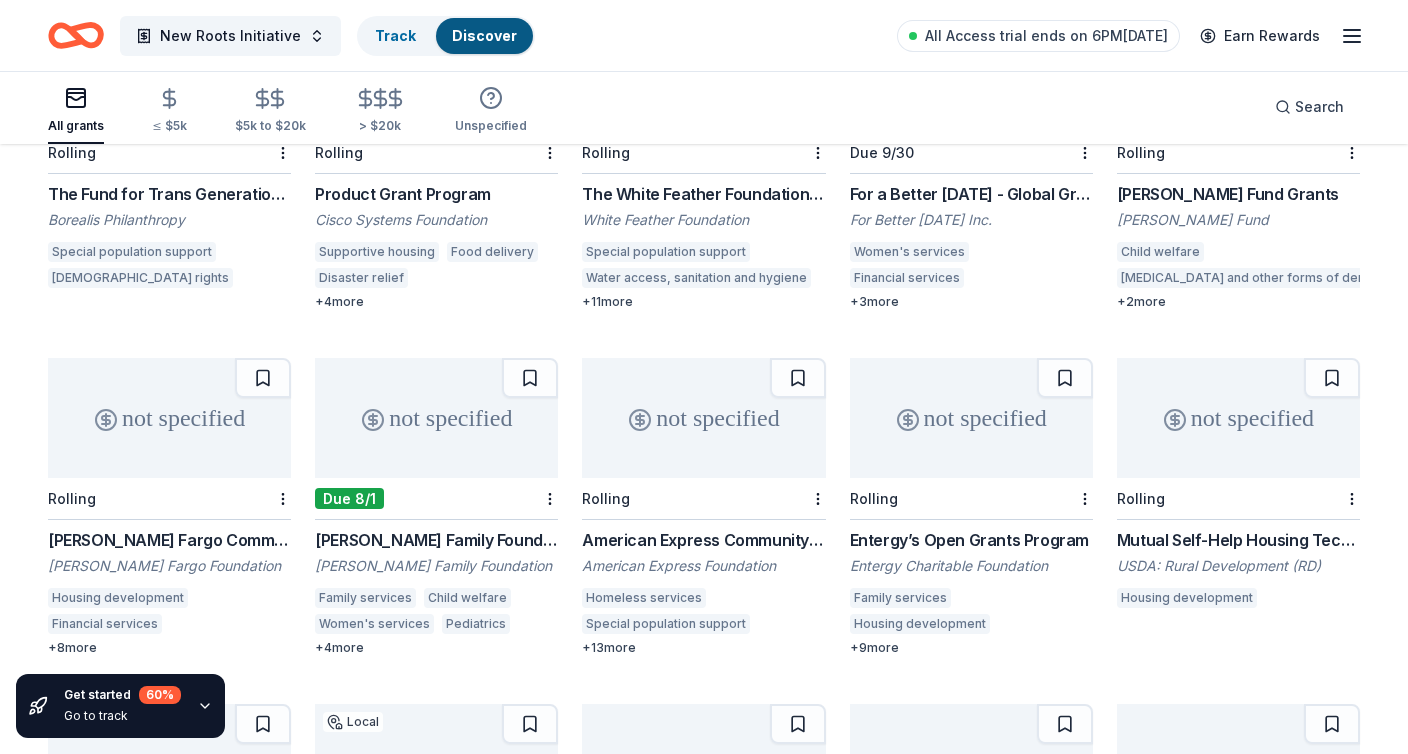 click on "not specified" at bounding box center [169, 418] 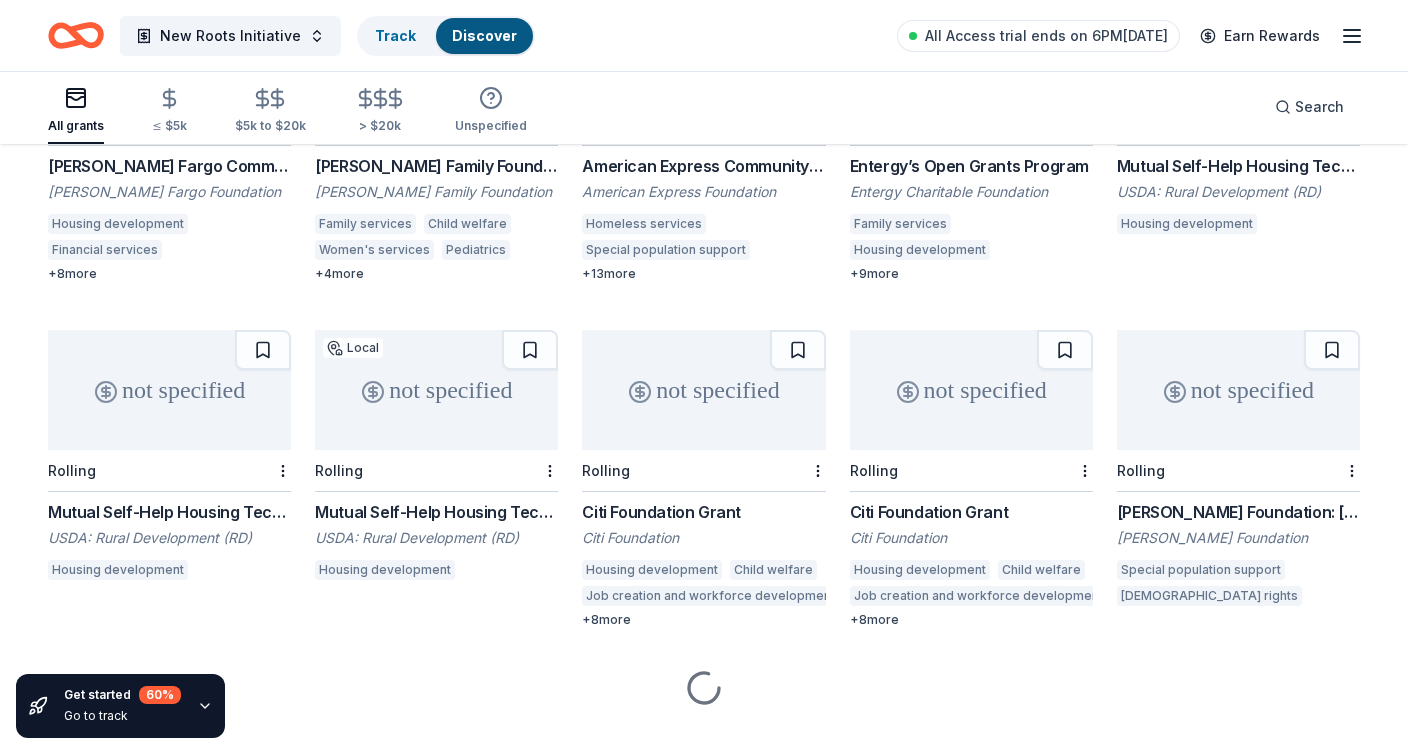 scroll, scrollTop: 2464, scrollLeft: 0, axis: vertical 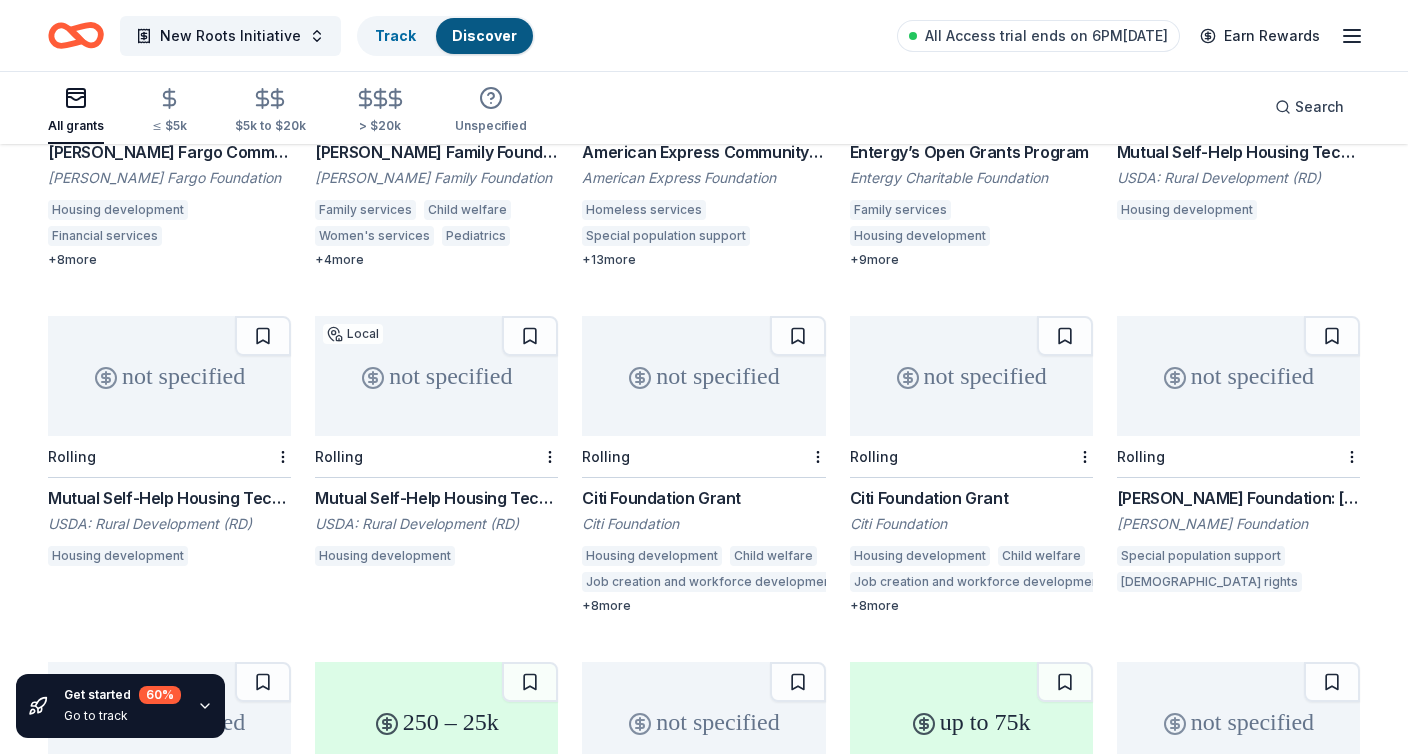 click on "not specified" at bounding box center [703, 376] 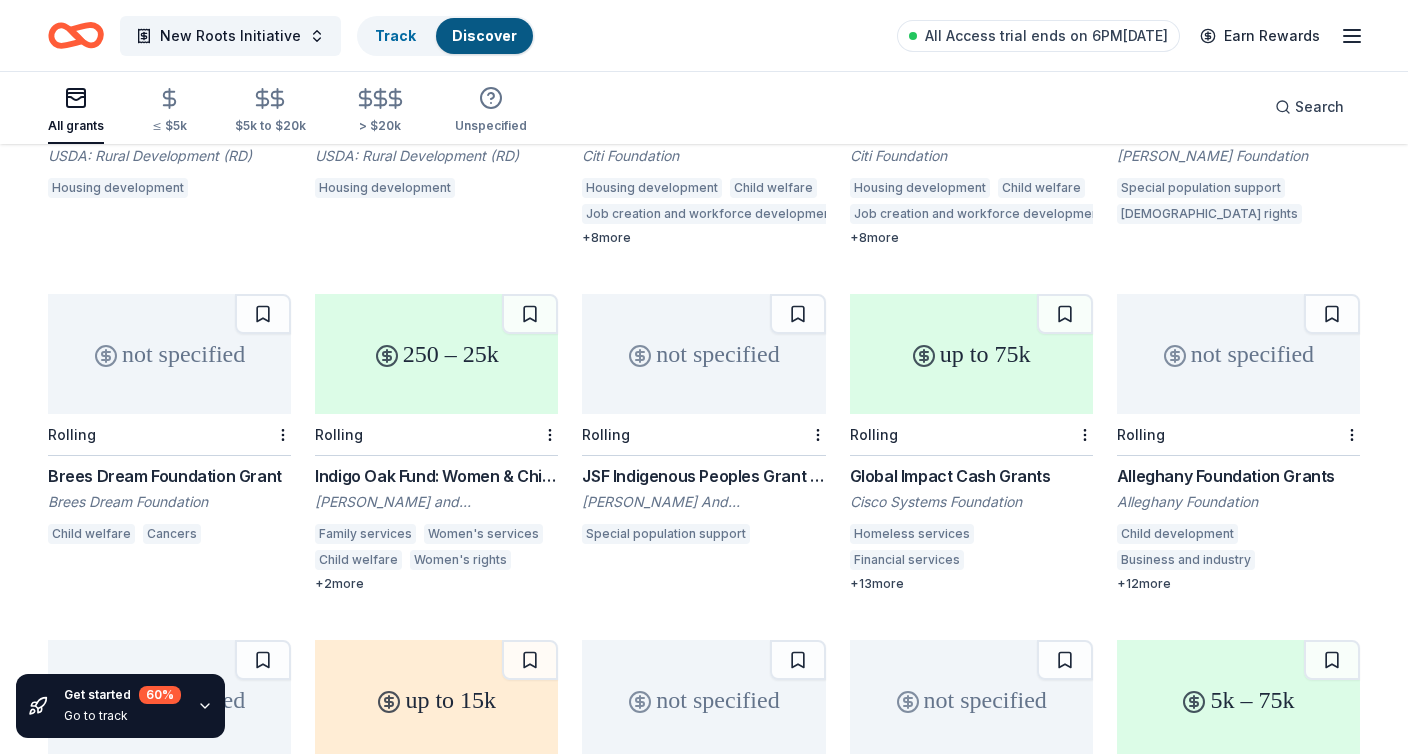 scroll, scrollTop: 2865, scrollLeft: 0, axis: vertical 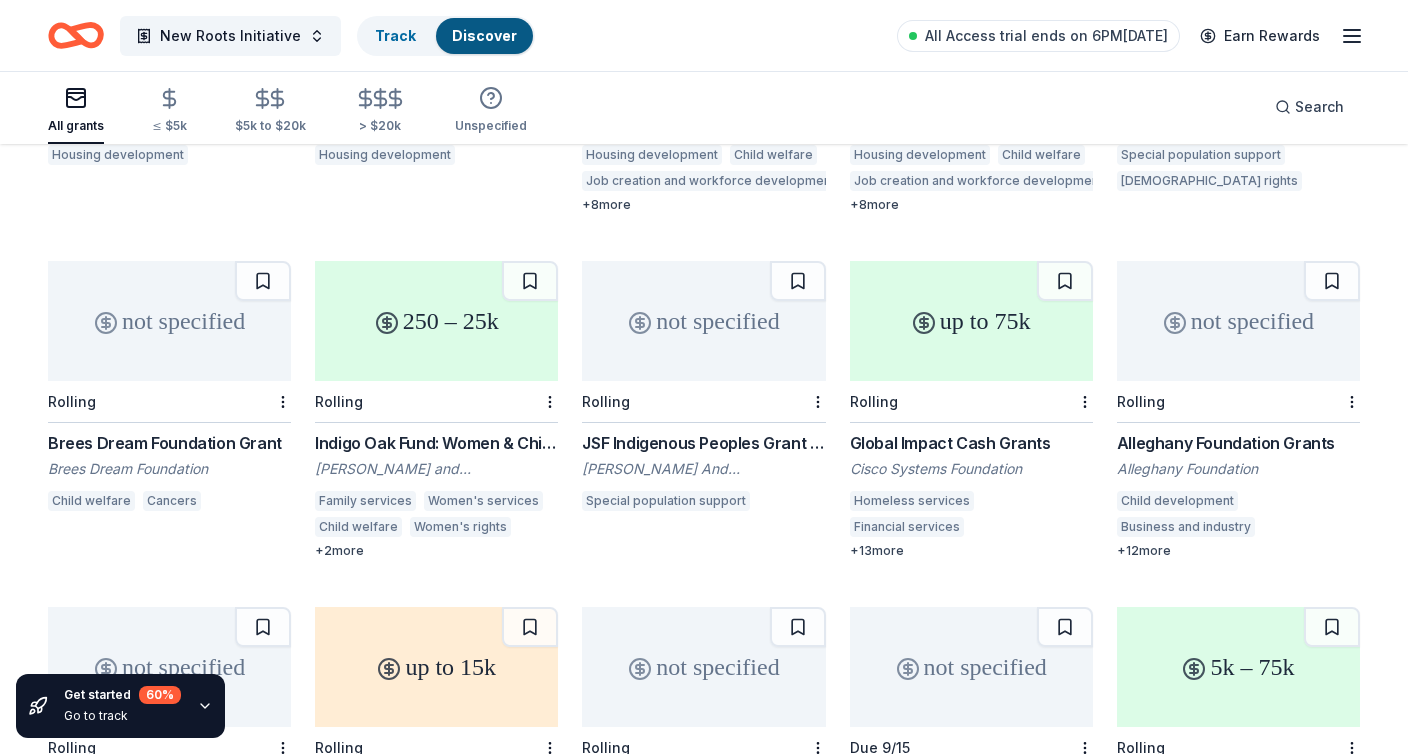 click on "up to 75k" at bounding box center [971, 321] 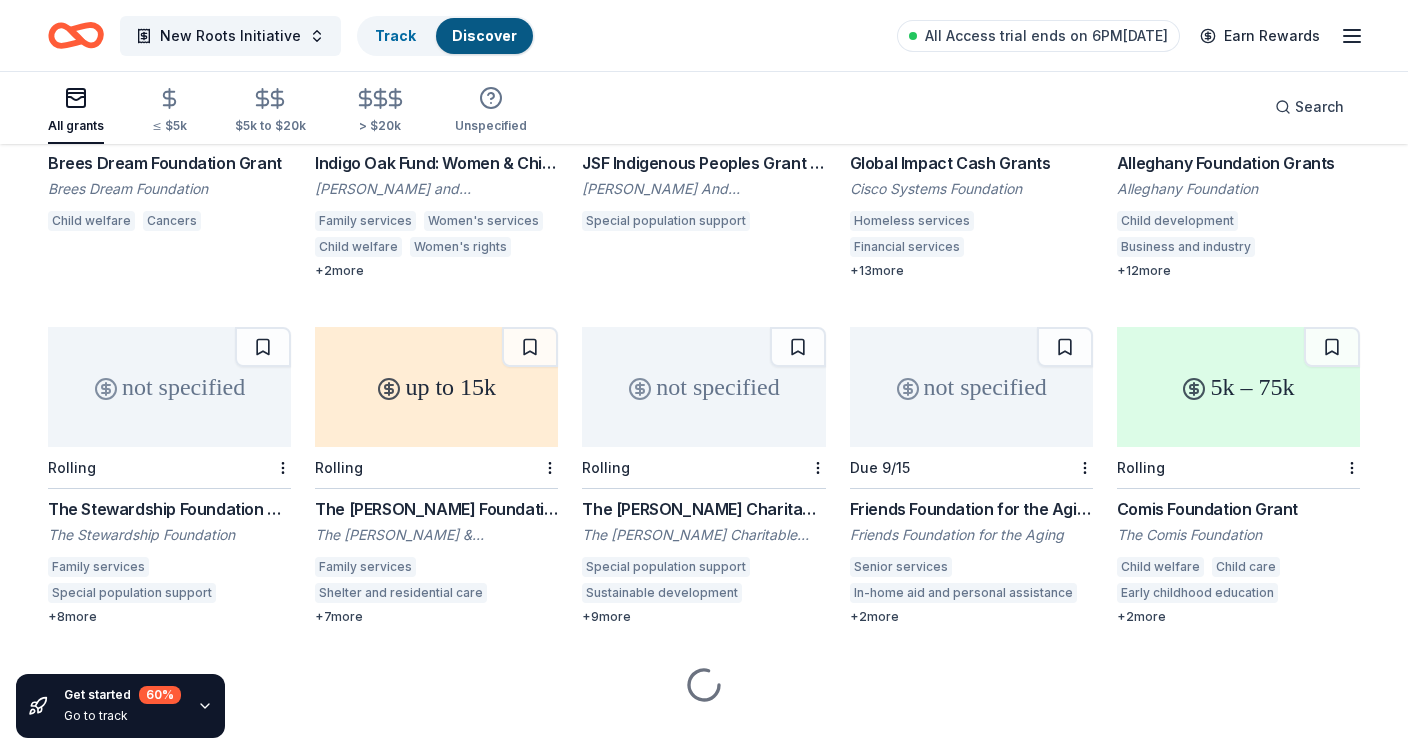 scroll, scrollTop: 3146, scrollLeft: 0, axis: vertical 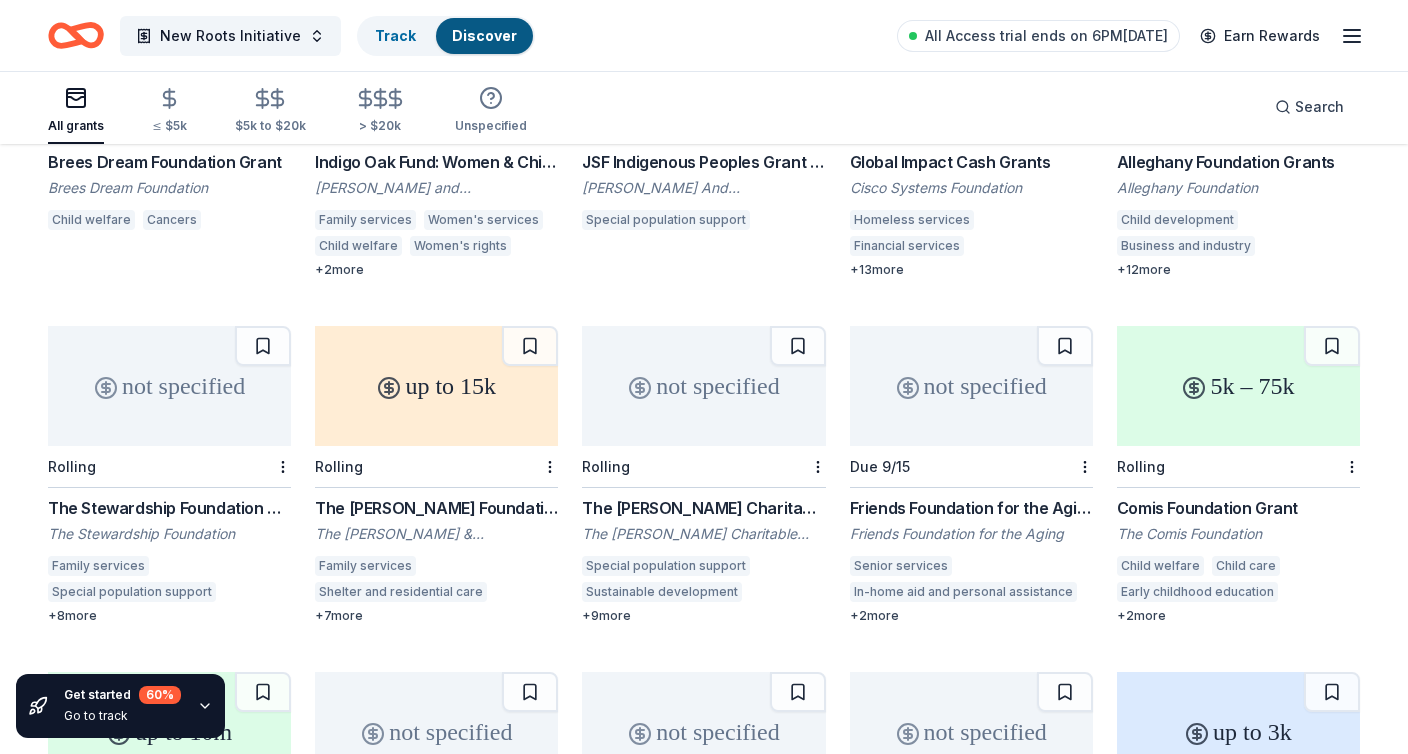 click on "up to 15k" at bounding box center (436, 386) 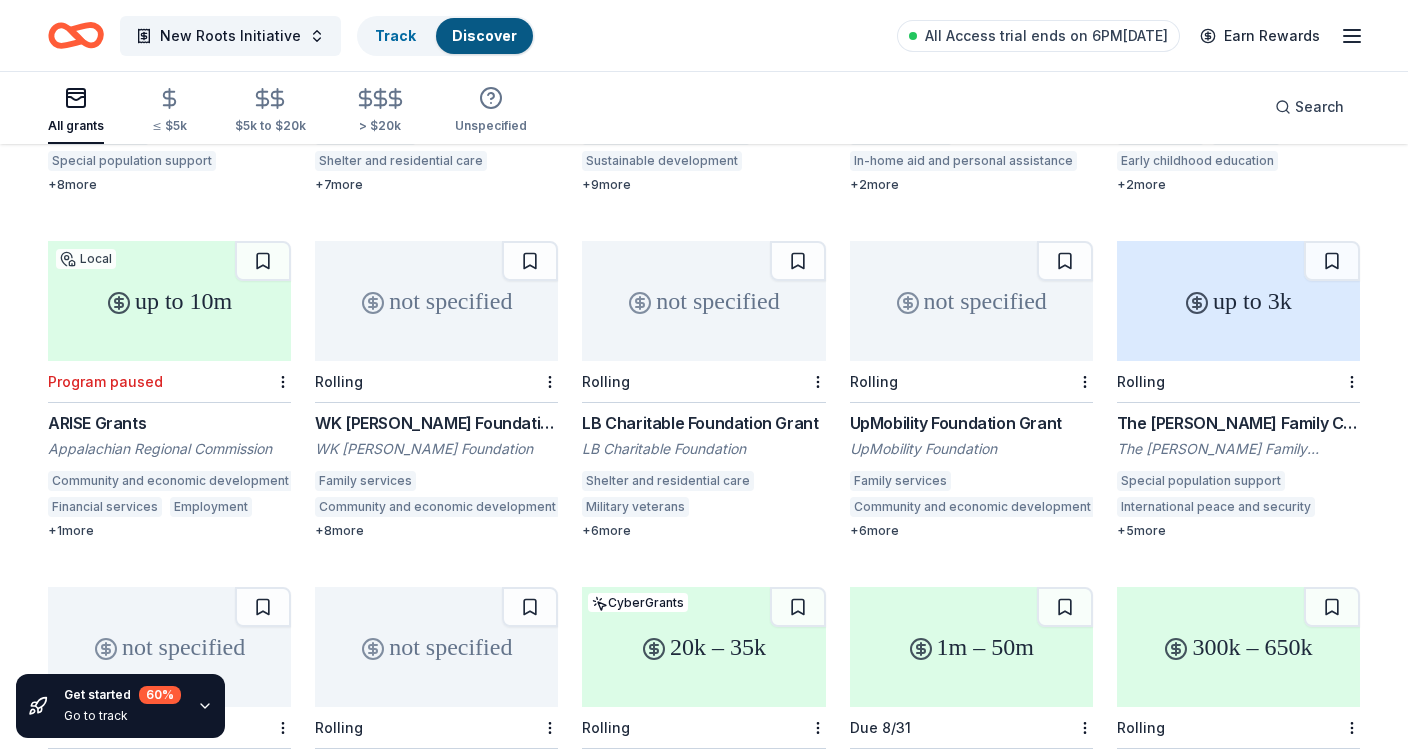 scroll, scrollTop: 3581, scrollLeft: 0, axis: vertical 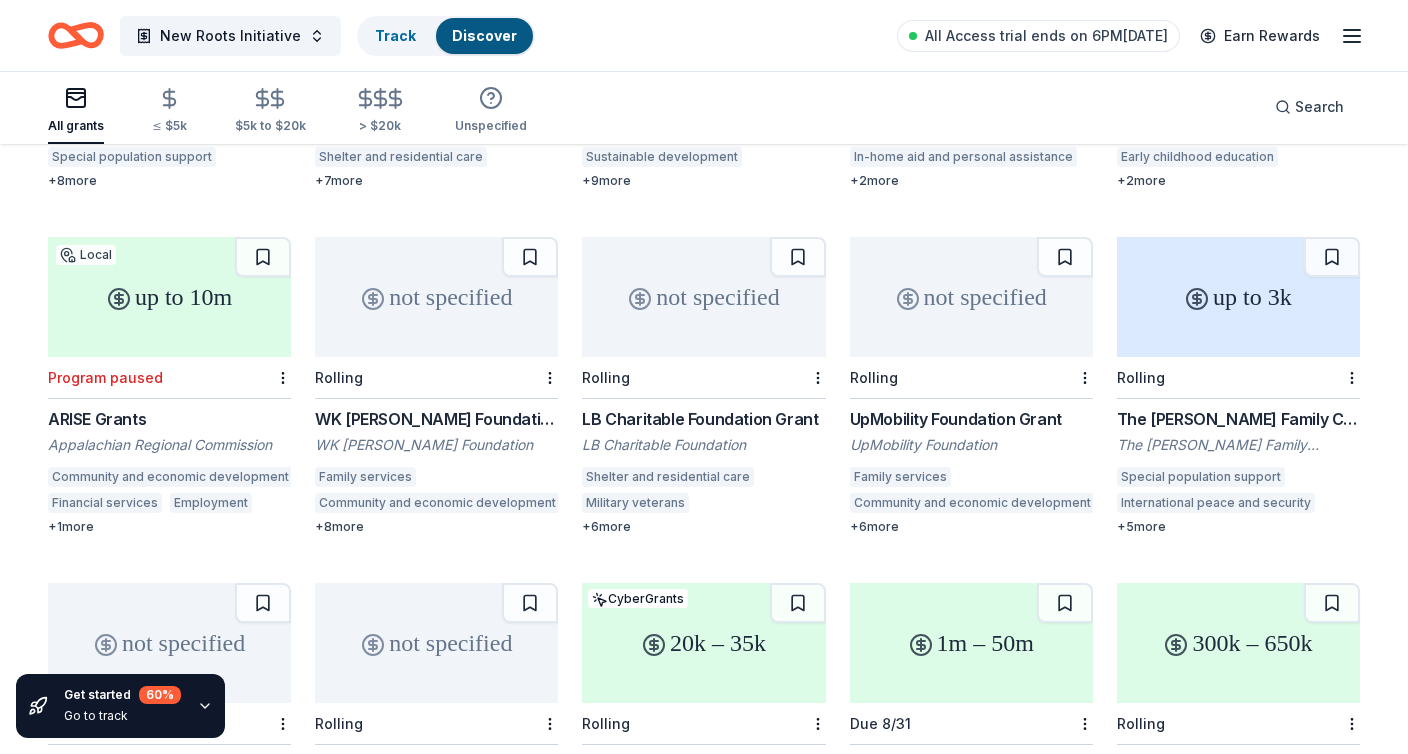 click on "not specified" at bounding box center (703, 297) 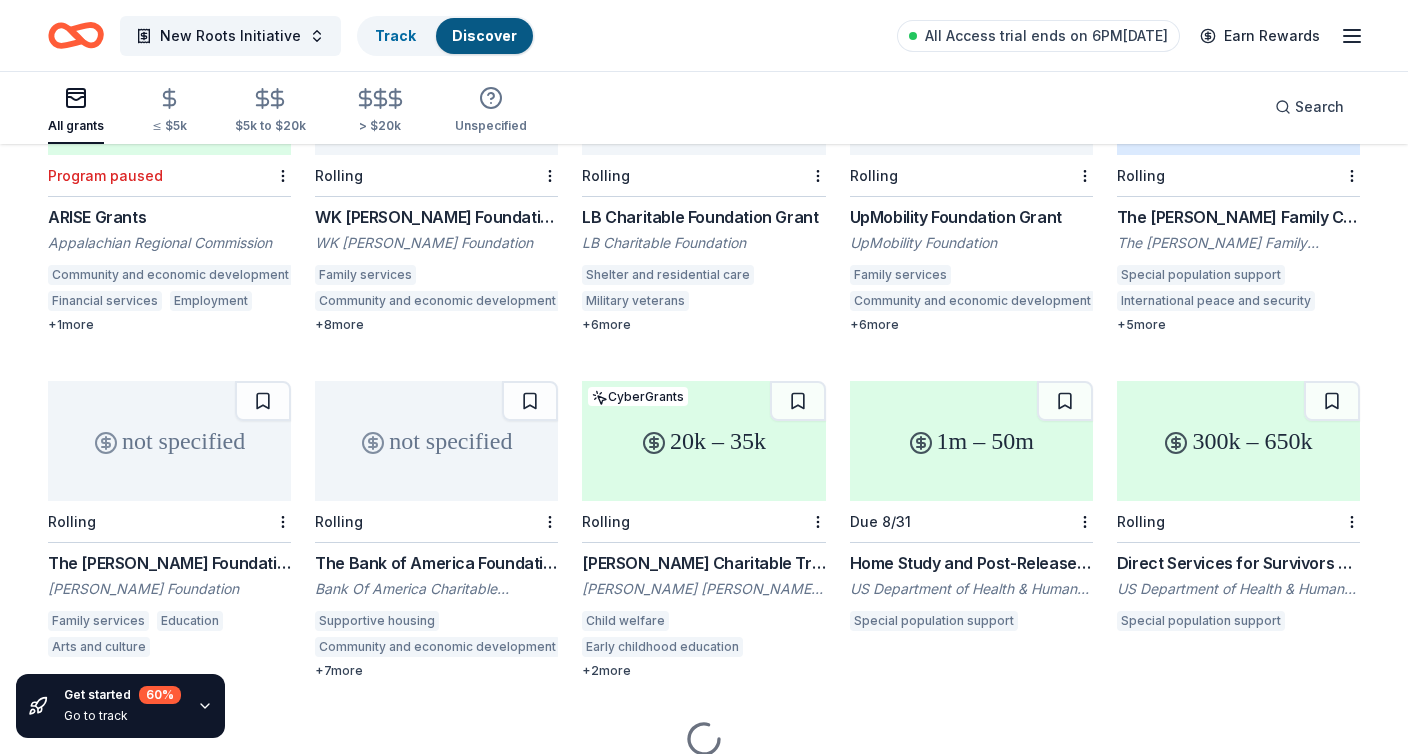 scroll, scrollTop: 3850, scrollLeft: 0, axis: vertical 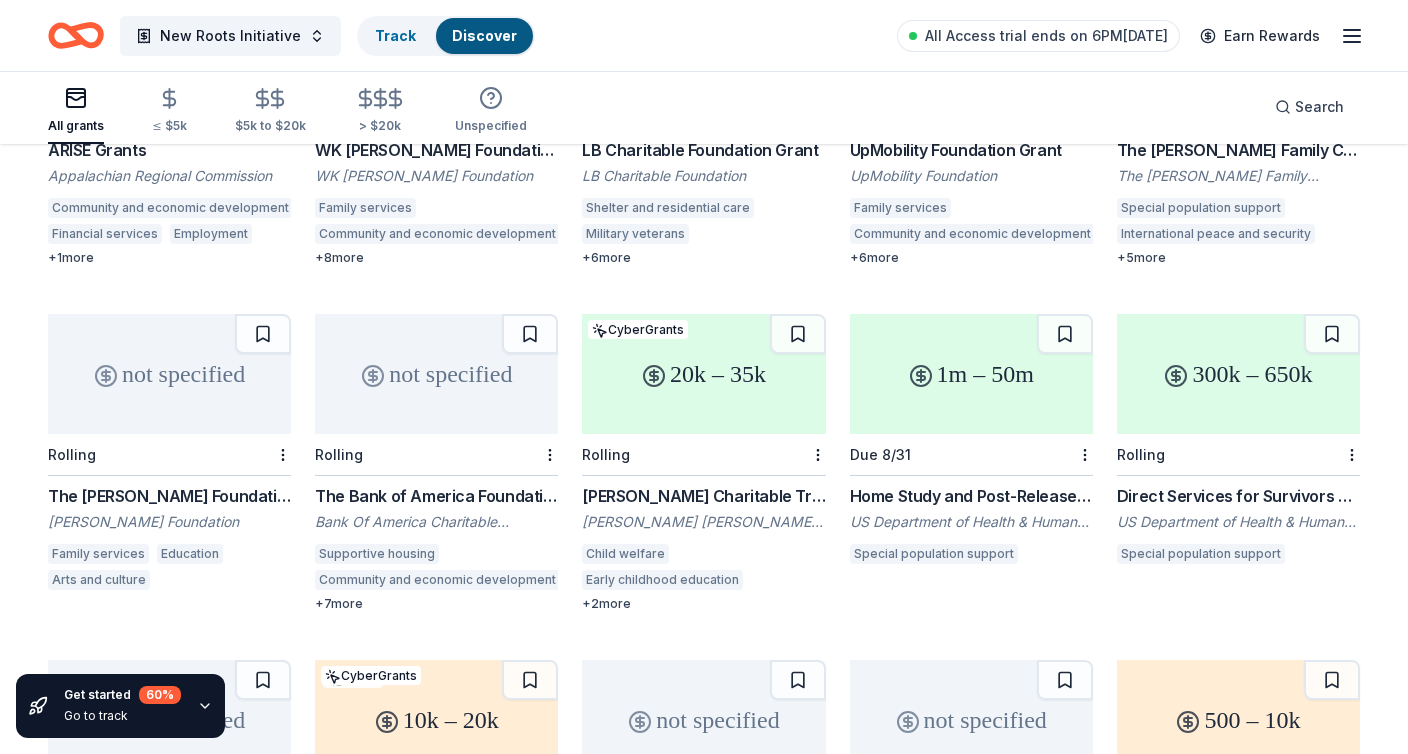 click on "not specified" at bounding box center [169, 374] 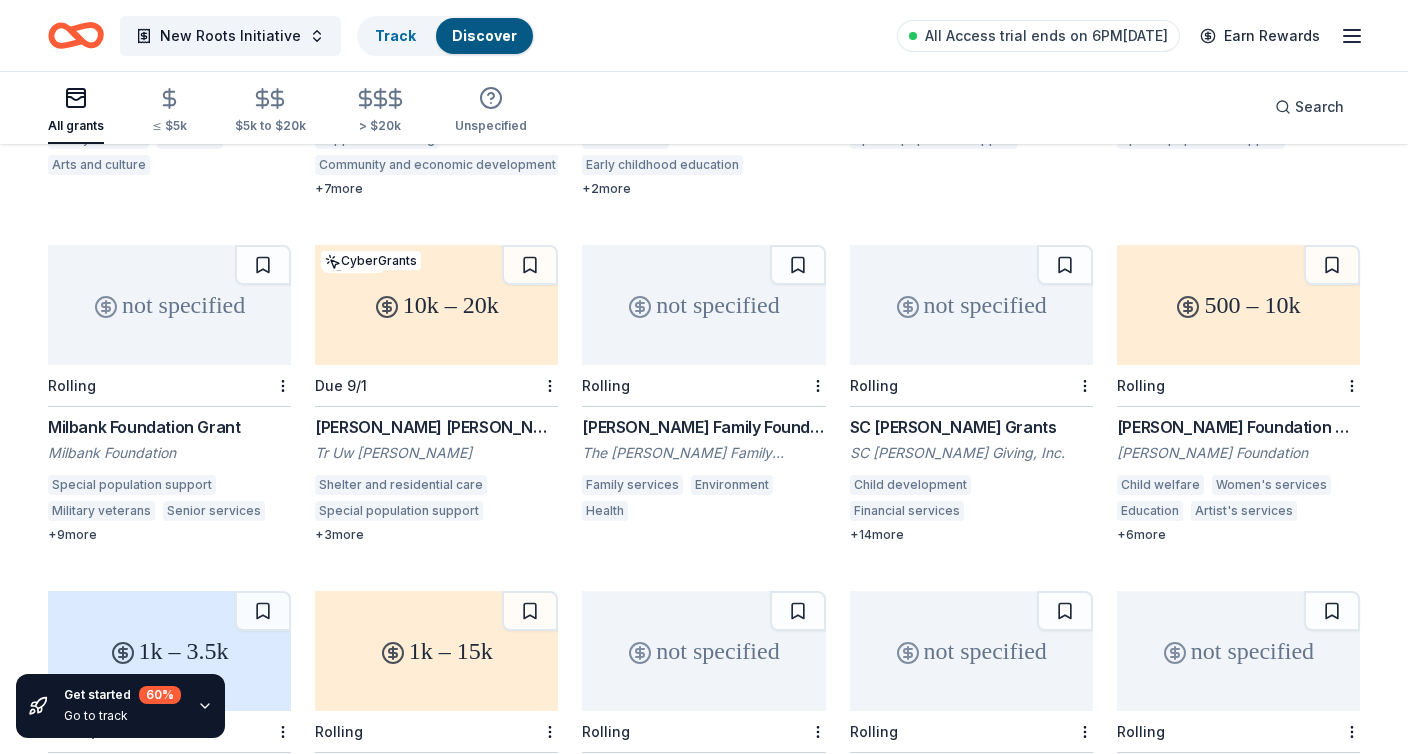 scroll, scrollTop: 4243, scrollLeft: 0, axis: vertical 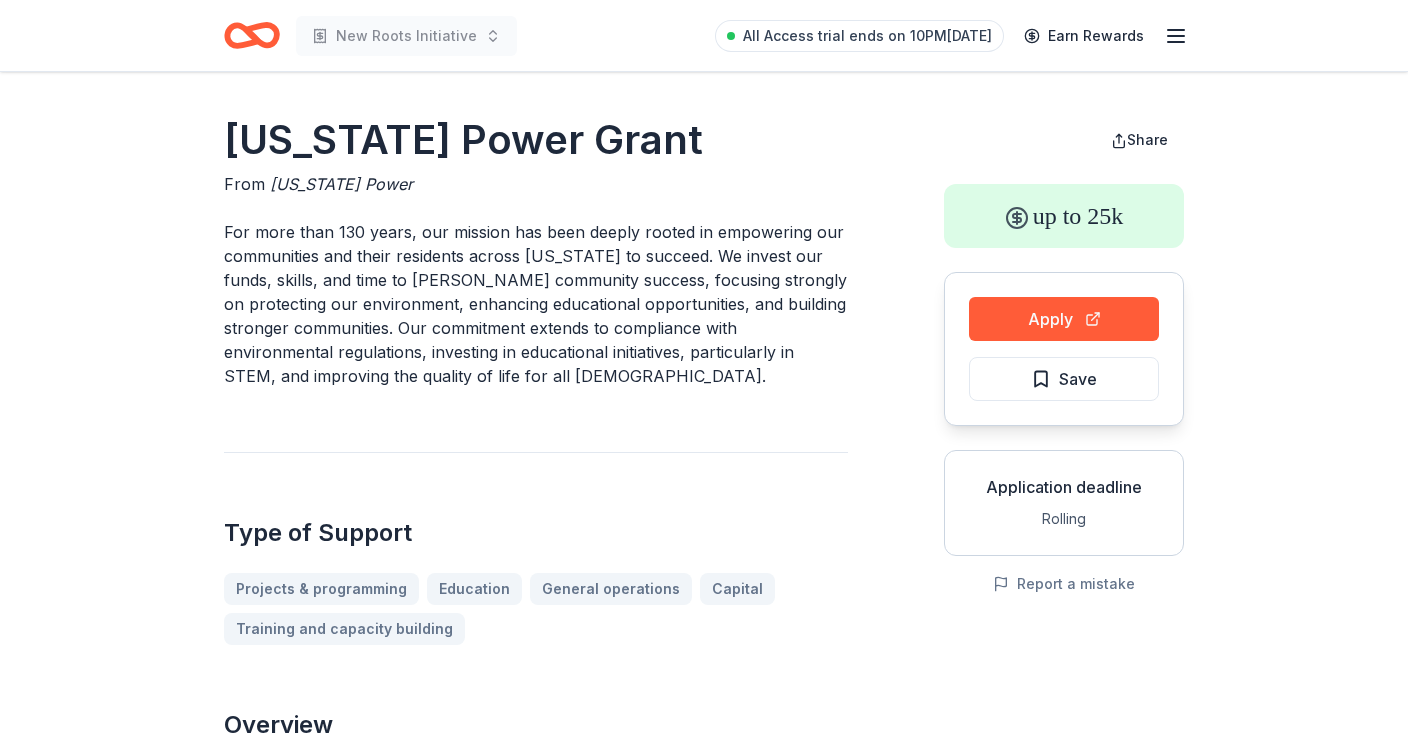 click on "For more than 130 years, our mission has been deeply rooted in empowering our communities and their residents across Georgia to succeed. We invest our funds, skills, and time to foster community success, focusing strongly on protecting our environment, enhancing educational opportunities, and building stronger communities. Our commitment extends to compliance with environmental regulations, investing in educational initiatives, particularly in STEM, and improving the quality of life for all Georgians." at bounding box center (536, 304) 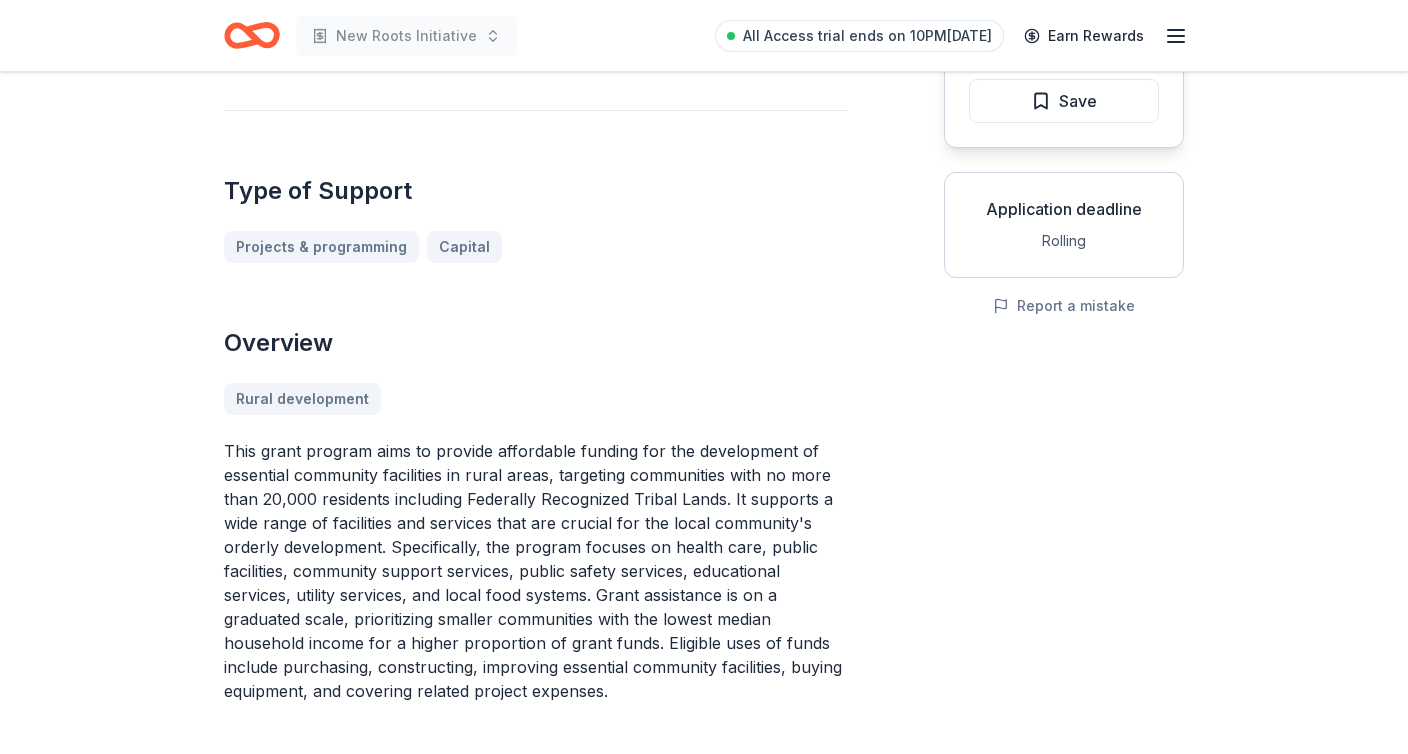 scroll, scrollTop: 305, scrollLeft: 0, axis: vertical 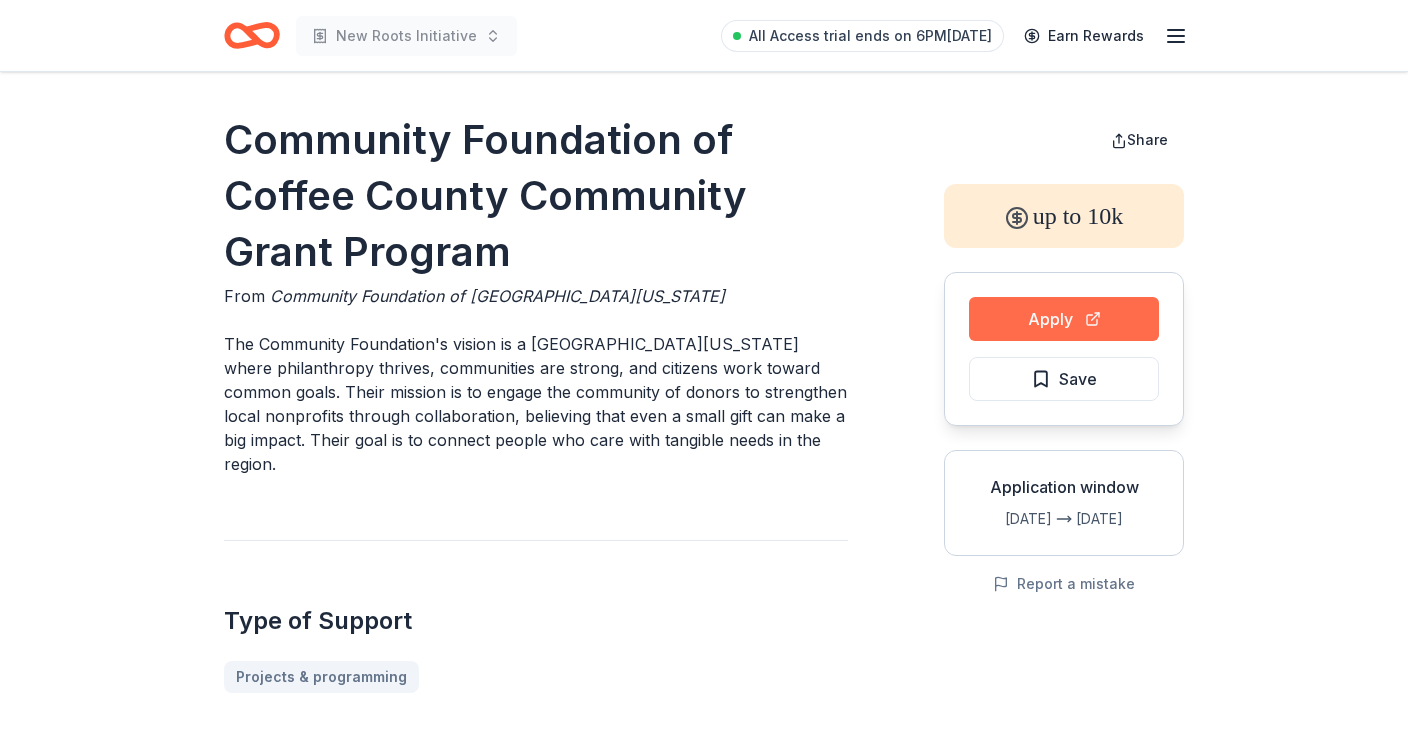 click on "Apply" at bounding box center (1064, 319) 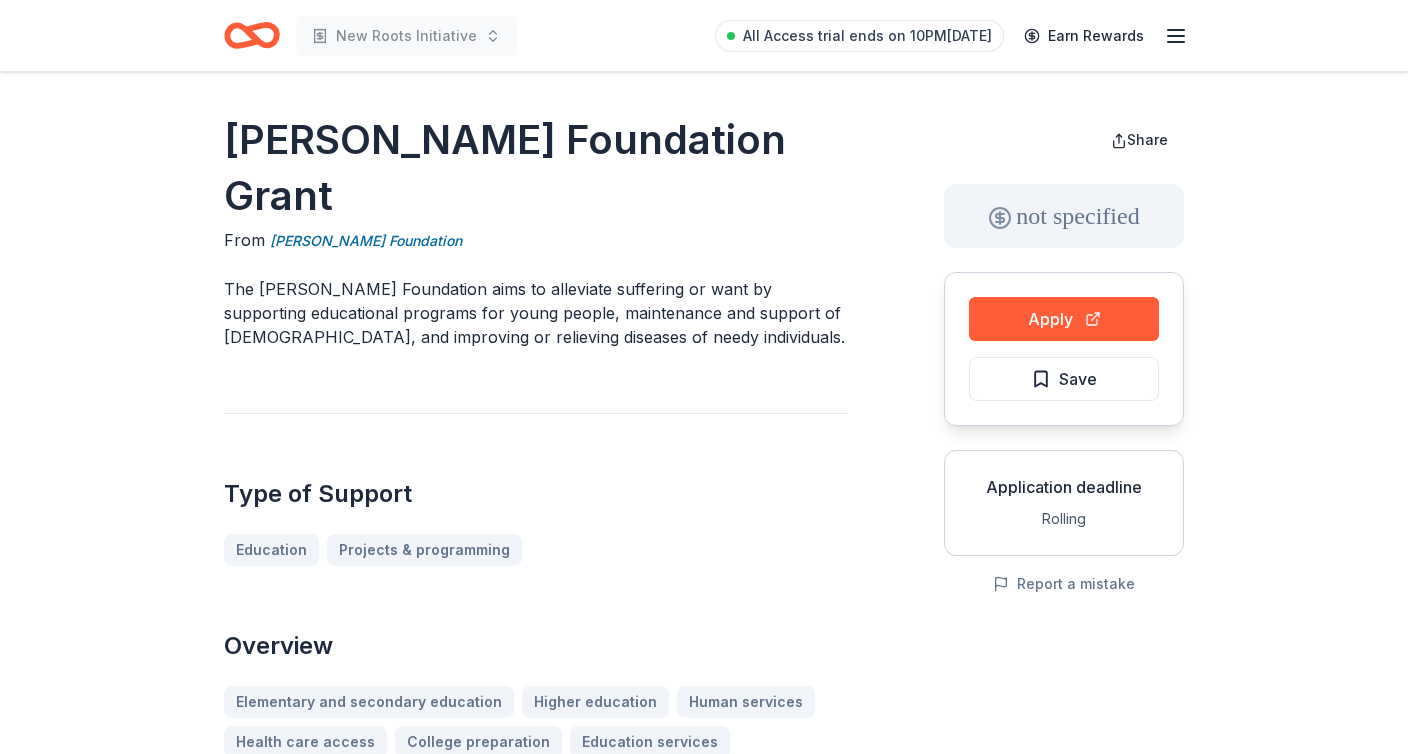 scroll, scrollTop: 0, scrollLeft: 0, axis: both 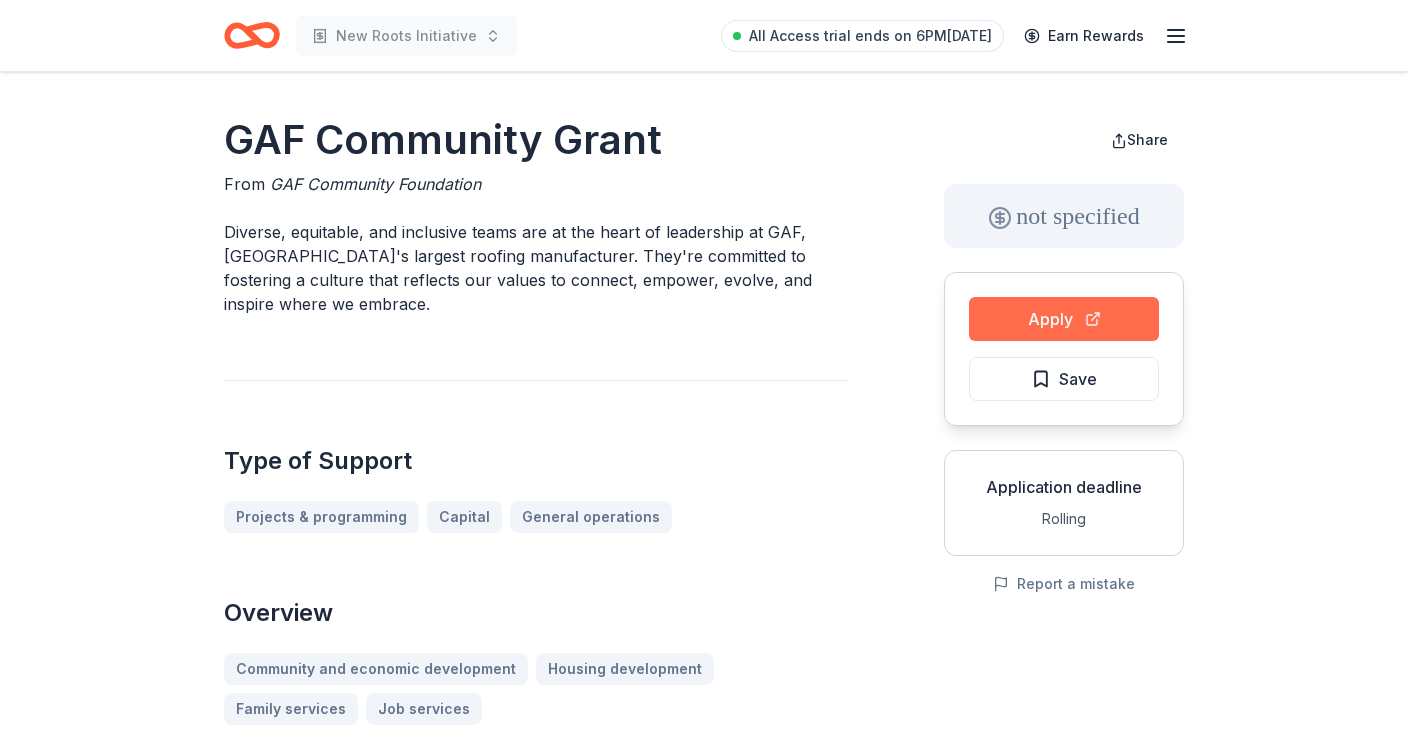 click on "Apply" at bounding box center (1064, 319) 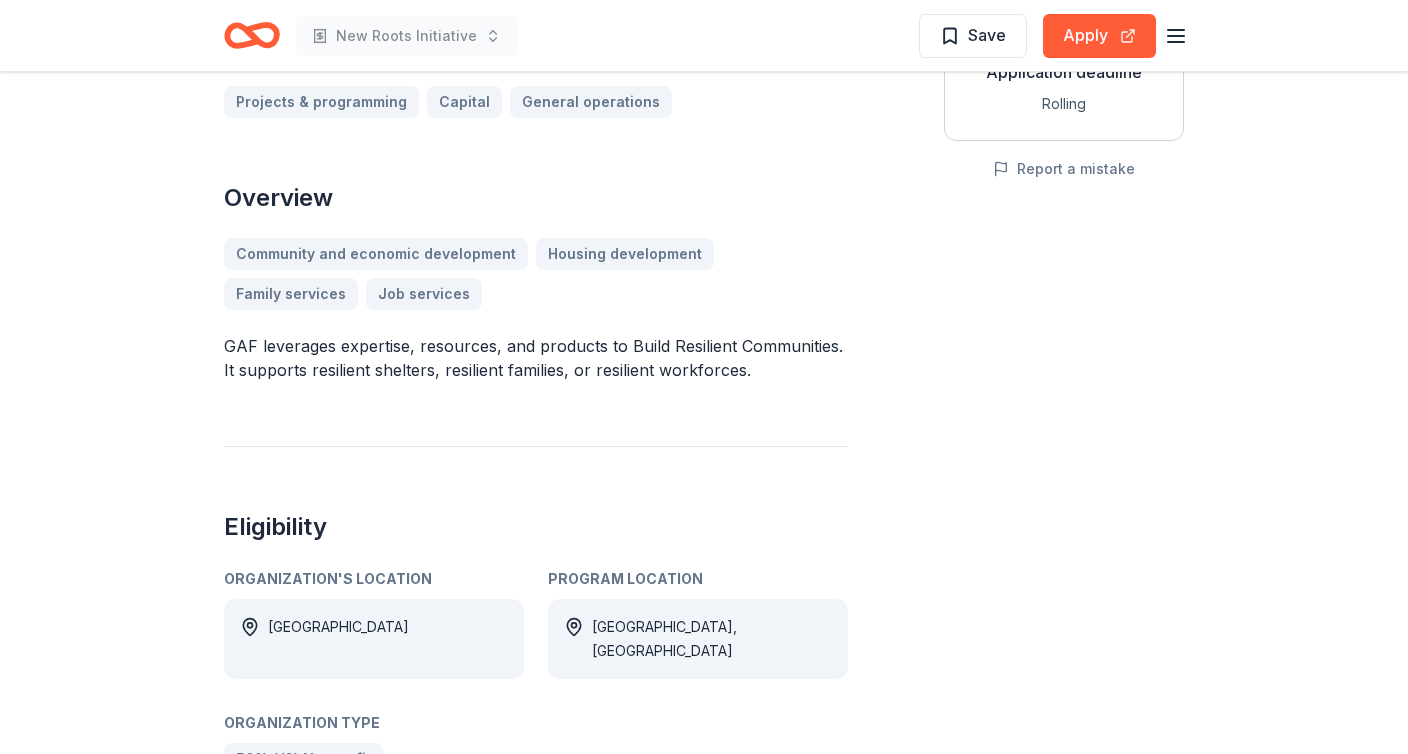 scroll, scrollTop: 0, scrollLeft: 0, axis: both 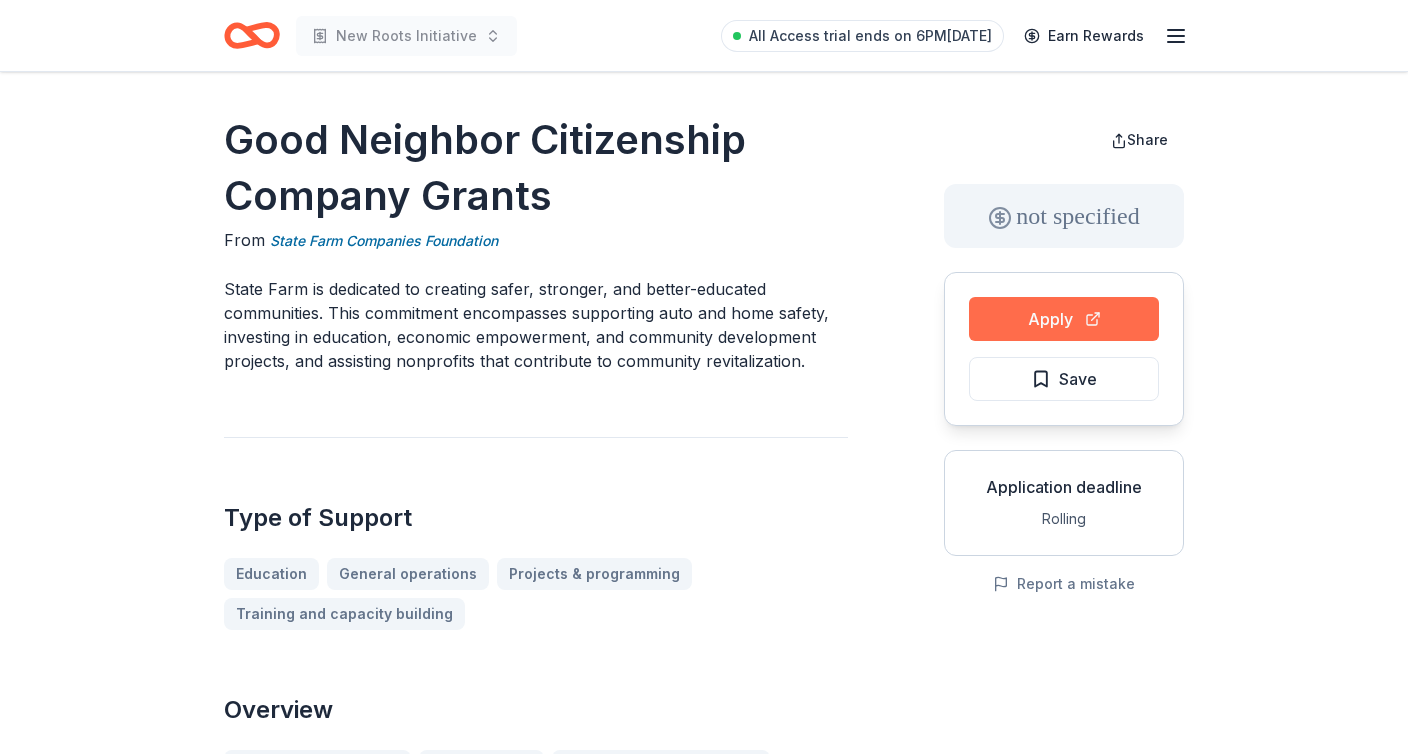 click on "Apply" at bounding box center (1064, 319) 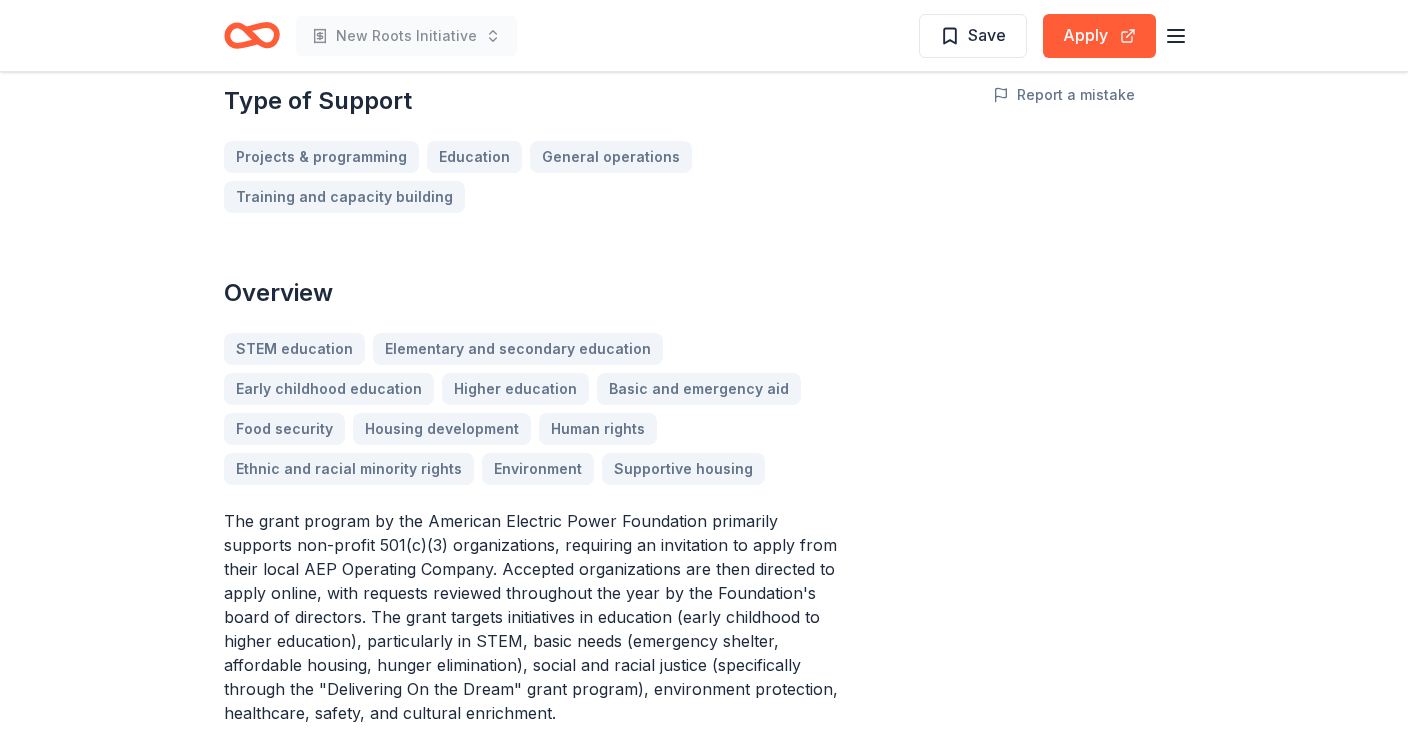 scroll, scrollTop: 374, scrollLeft: 0, axis: vertical 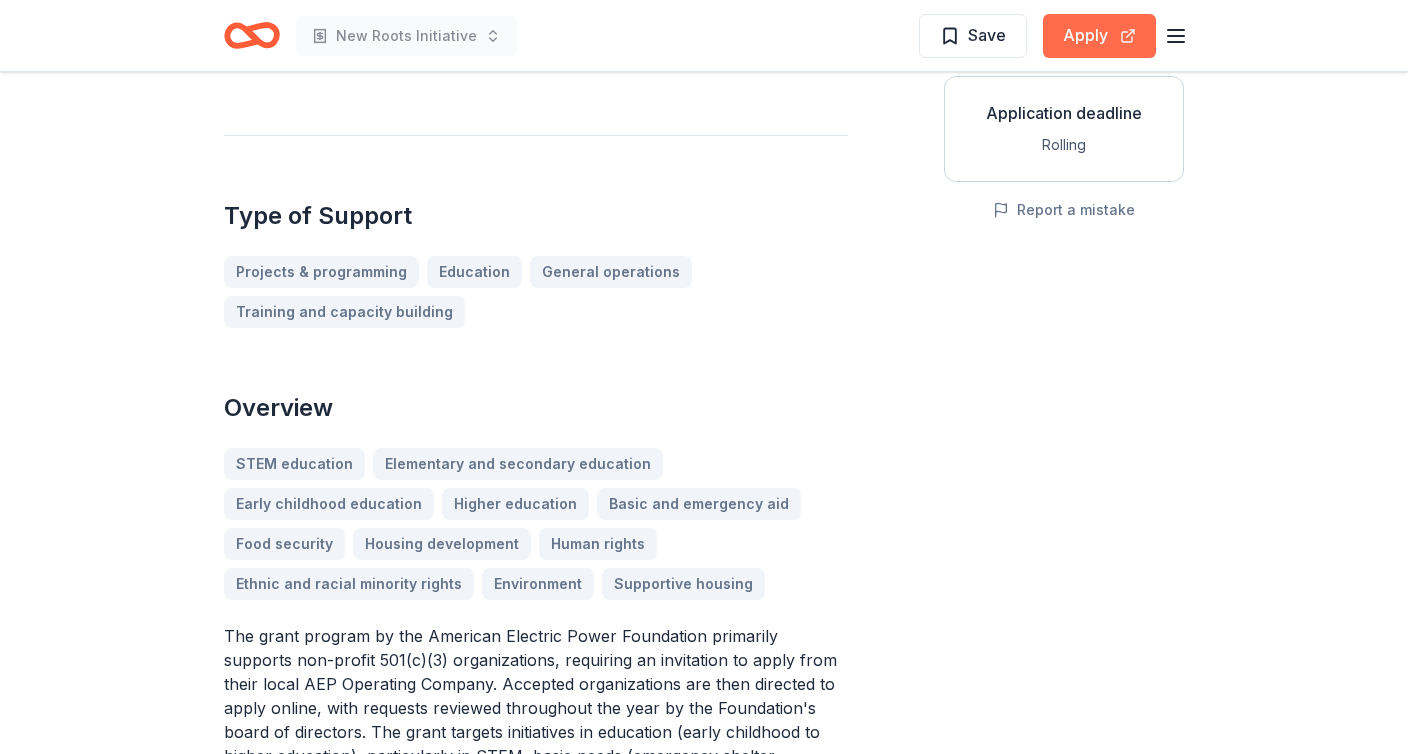 click on "Apply" at bounding box center [1099, 36] 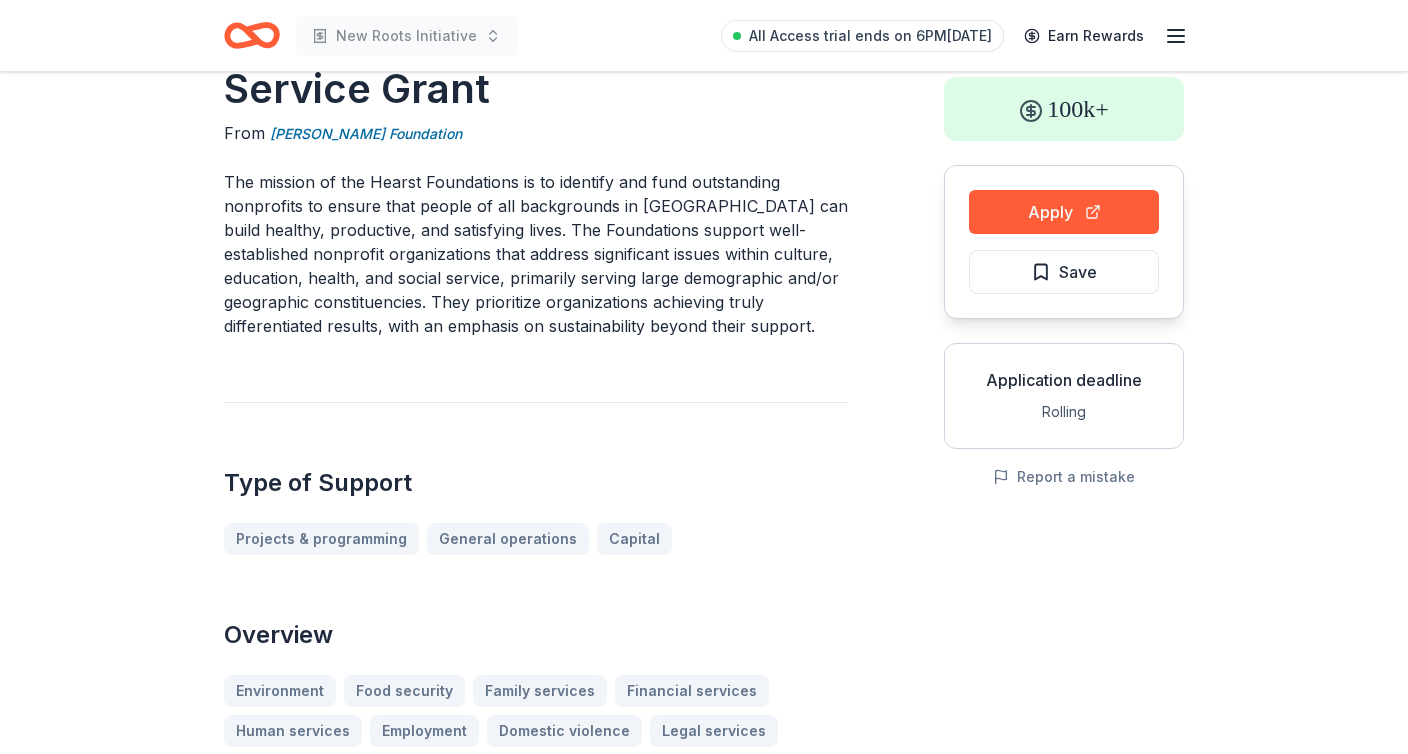scroll, scrollTop: 0, scrollLeft: 0, axis: both 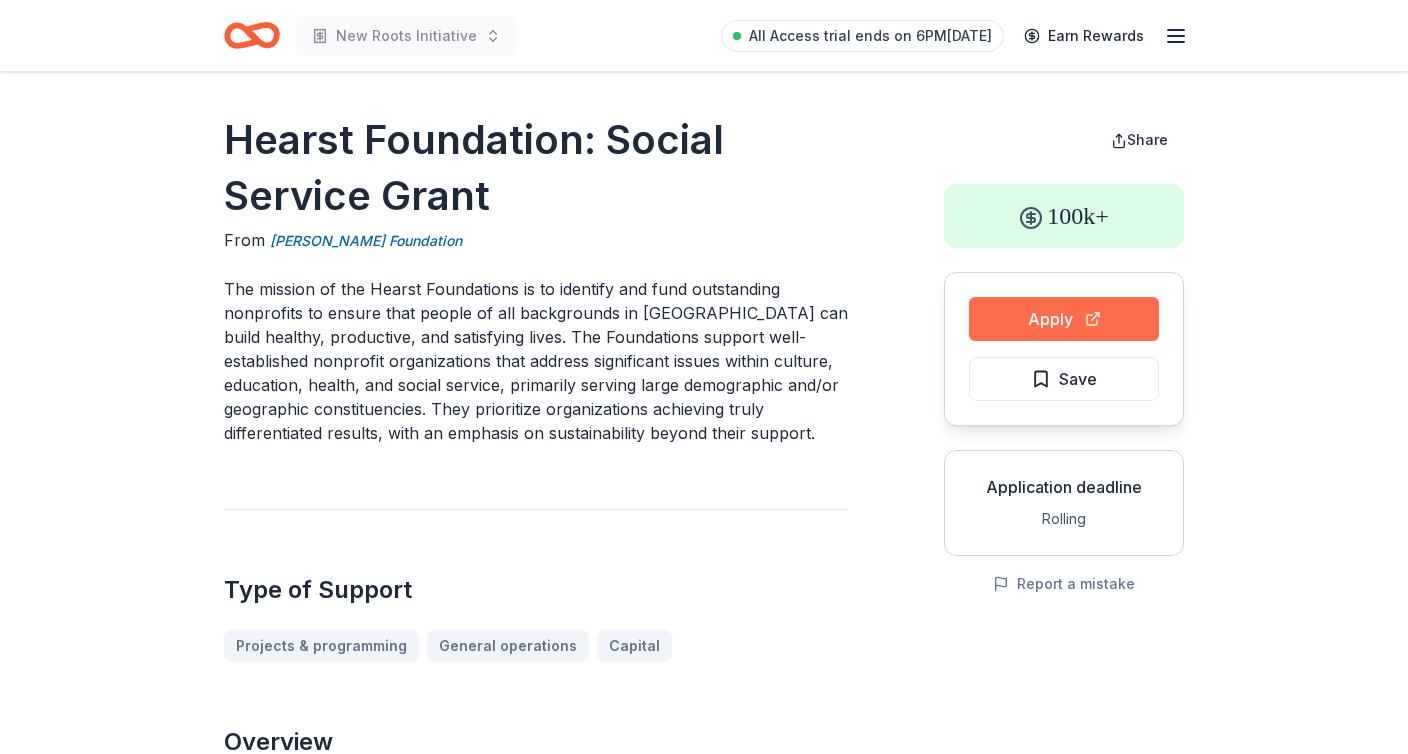 click on "Apply" at bounding box center (1064, 319) 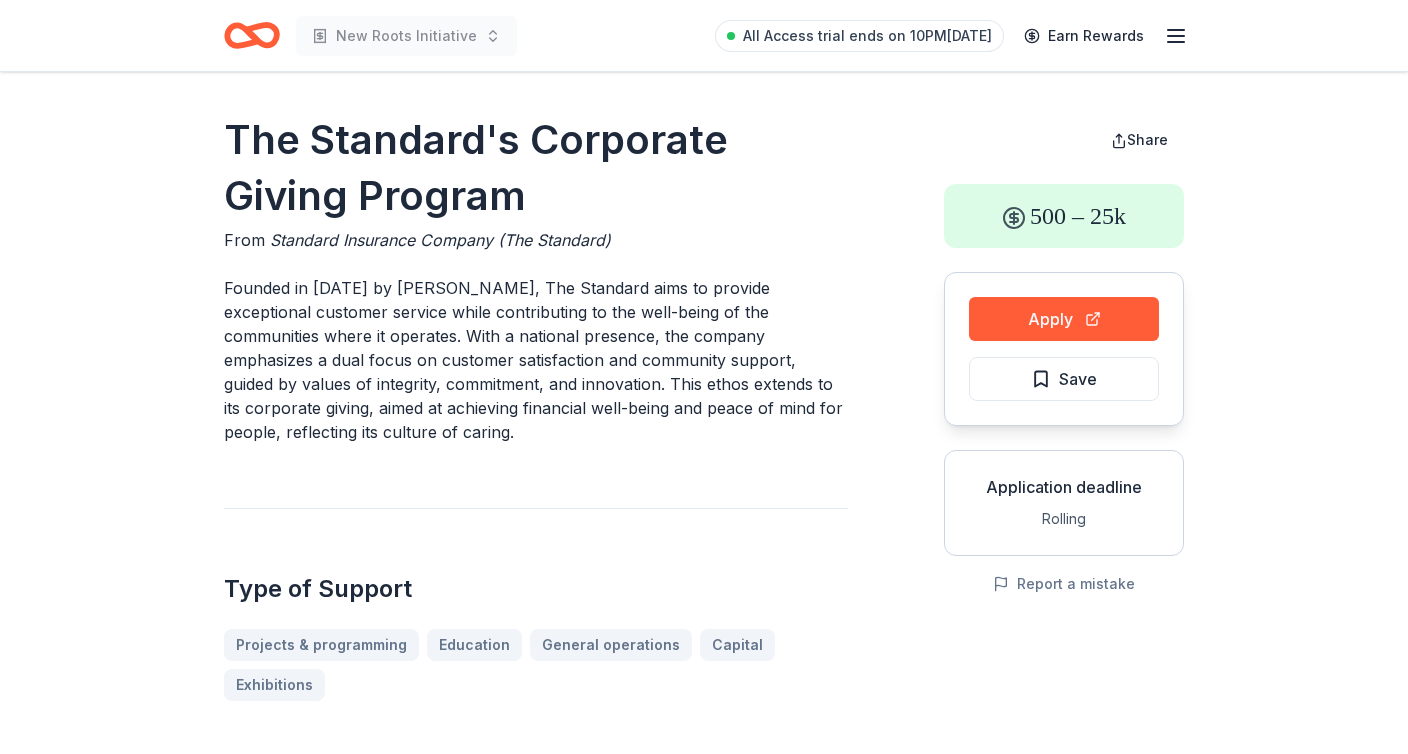 scroll, scrollTop: 0, scrollLeft: 0, axis: both 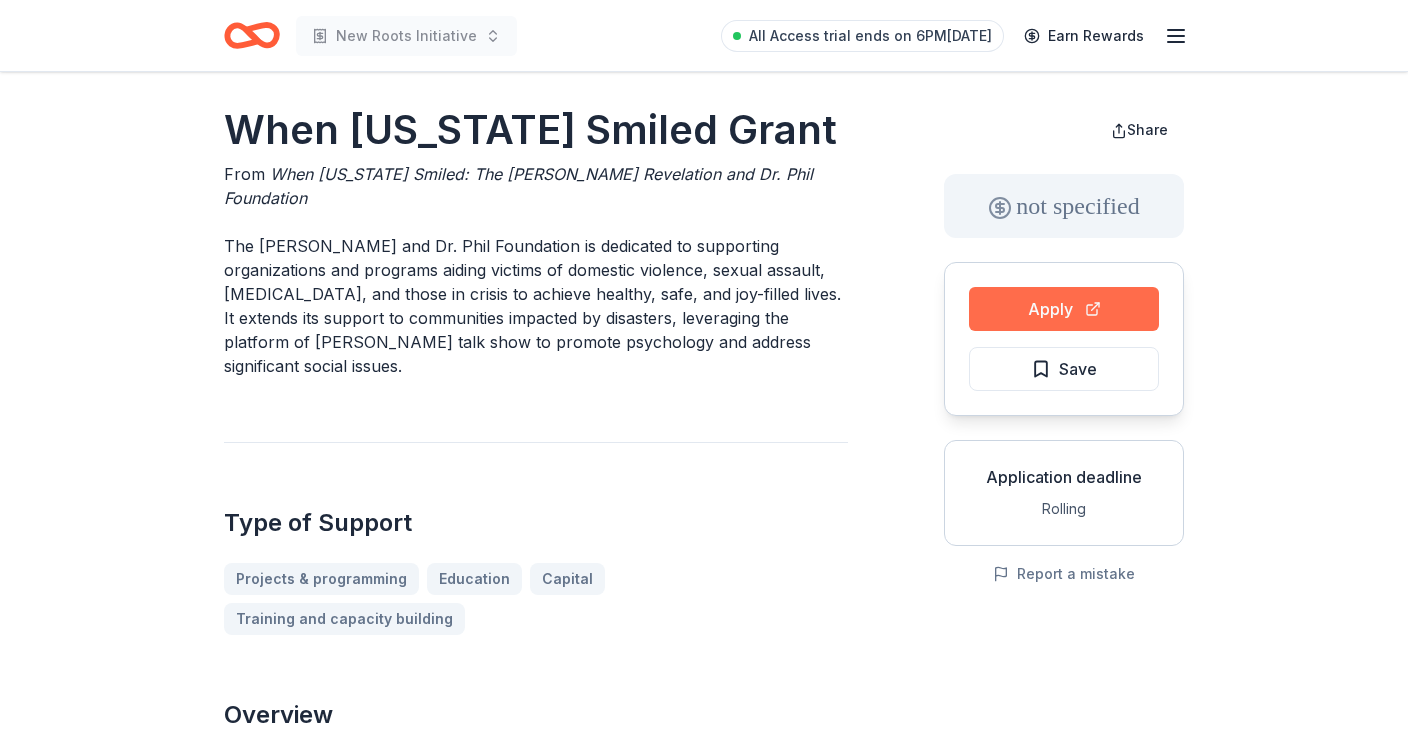click on "Apply" at bounding box center [1064, 309] 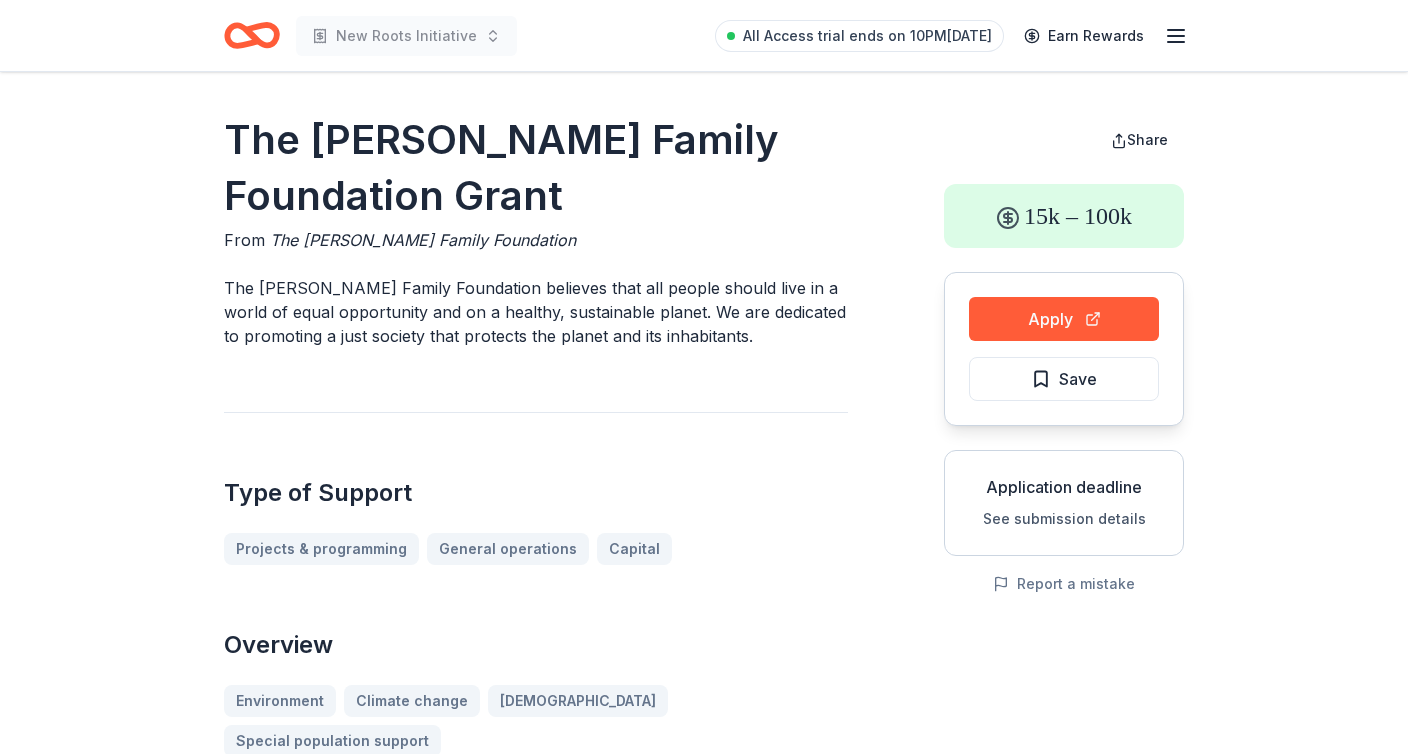 scroll, scrollTop: 0, scrollLeft: 0, axis: both 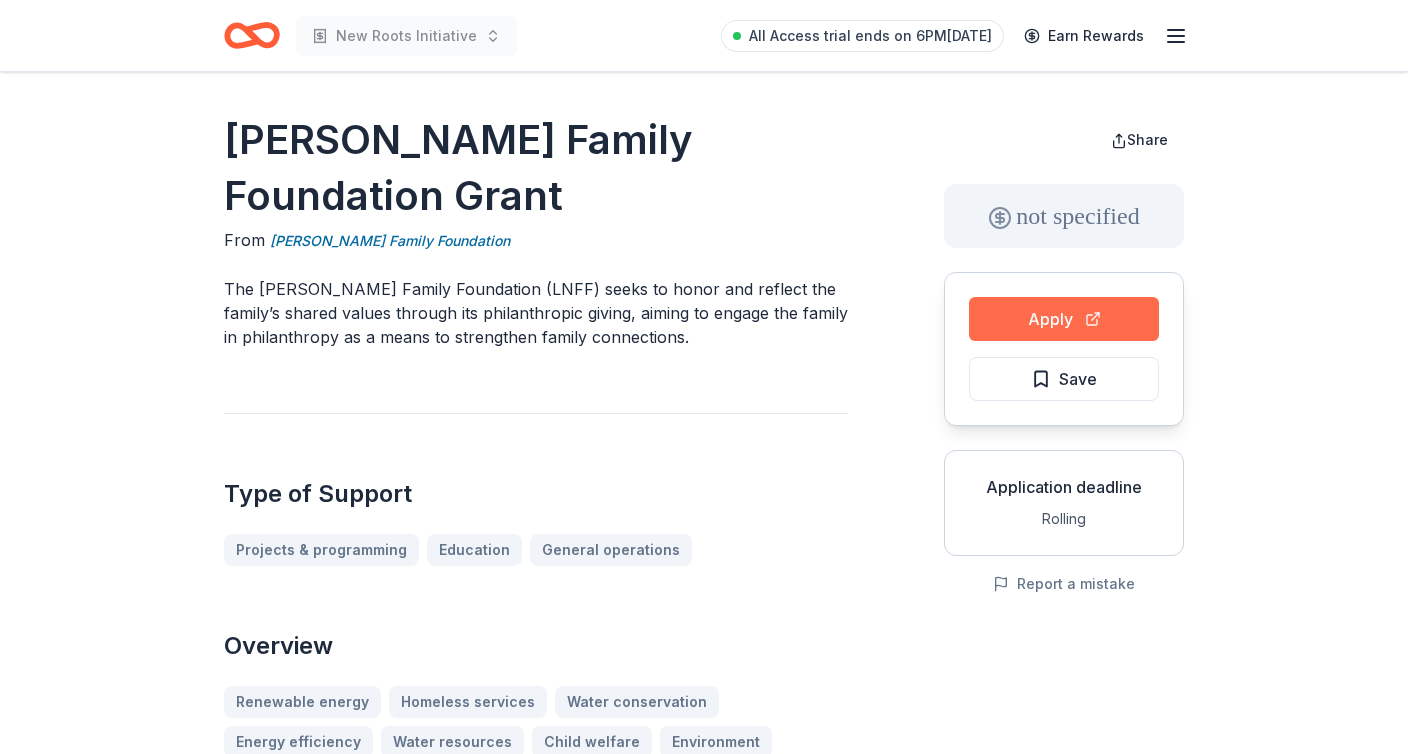 click on "Apply" at bounding box center (1064, 319) 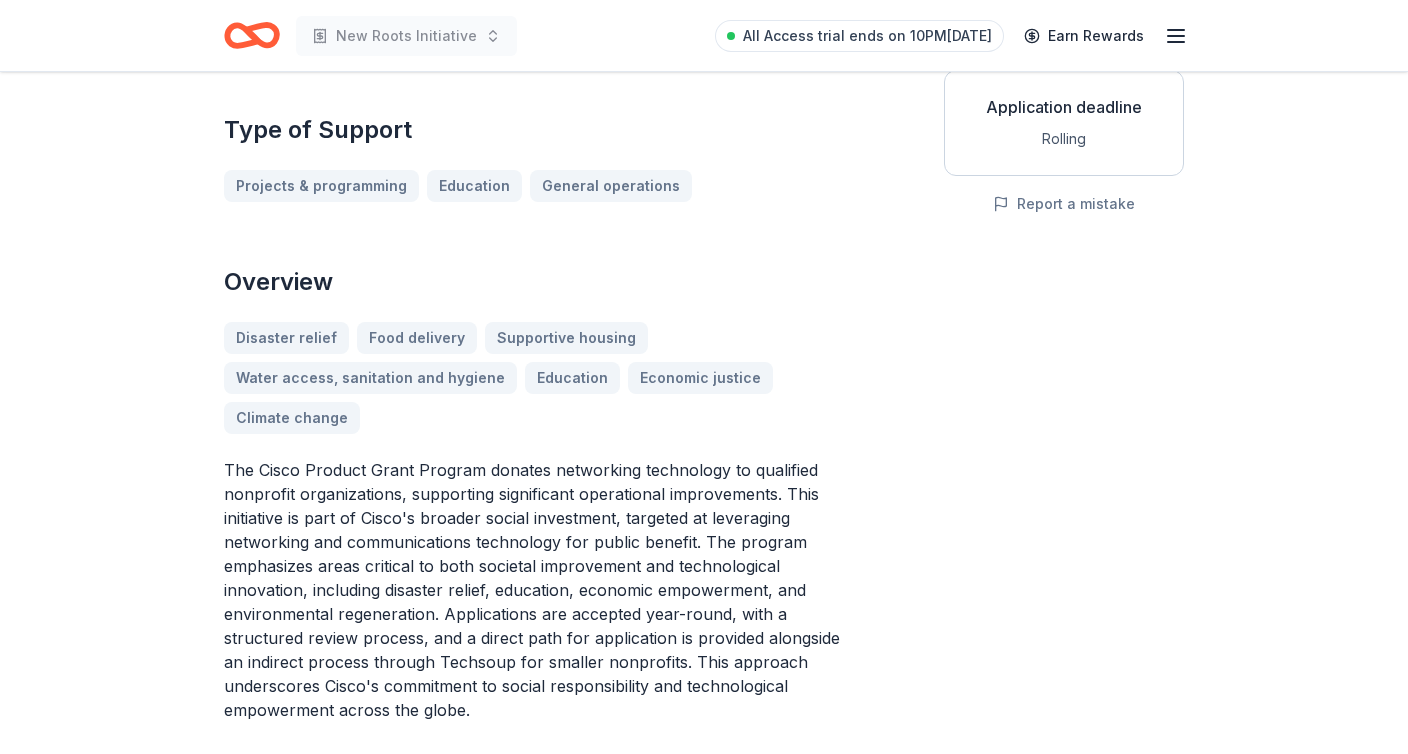 scroll, scrollTop: 466, scrollLeft: 0, axis: vertical 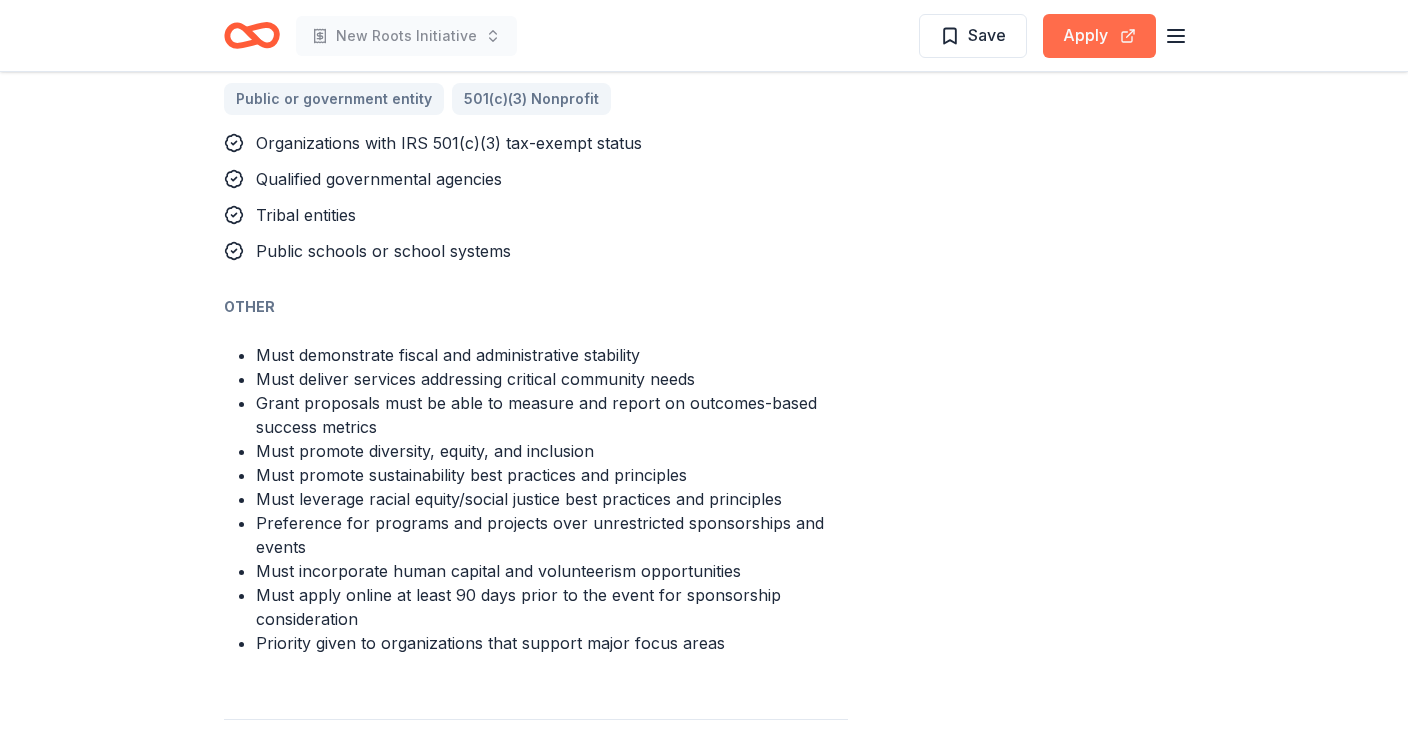 click on "Apply" at bounding box center [1099, 36] 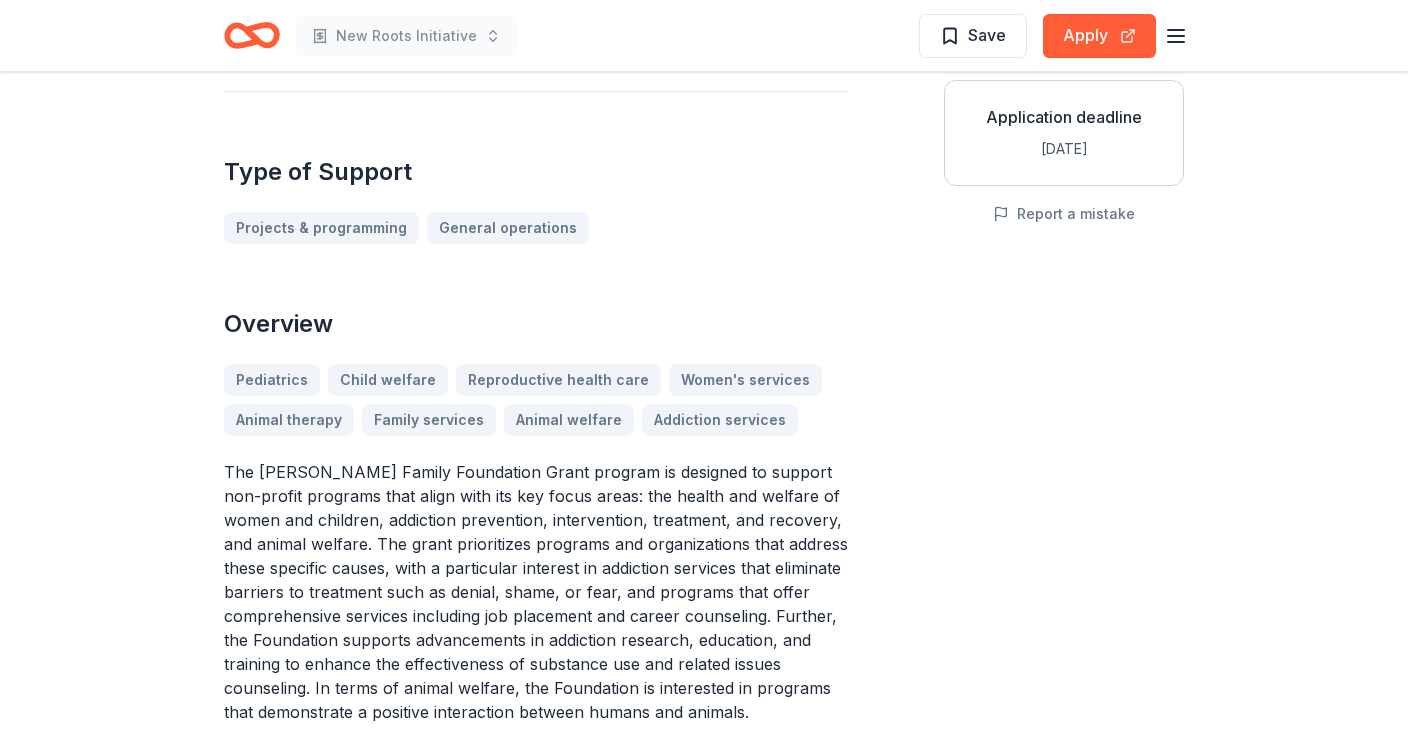 scroll, scrollTop: 372, scrollLeft: 0, axis: vertical 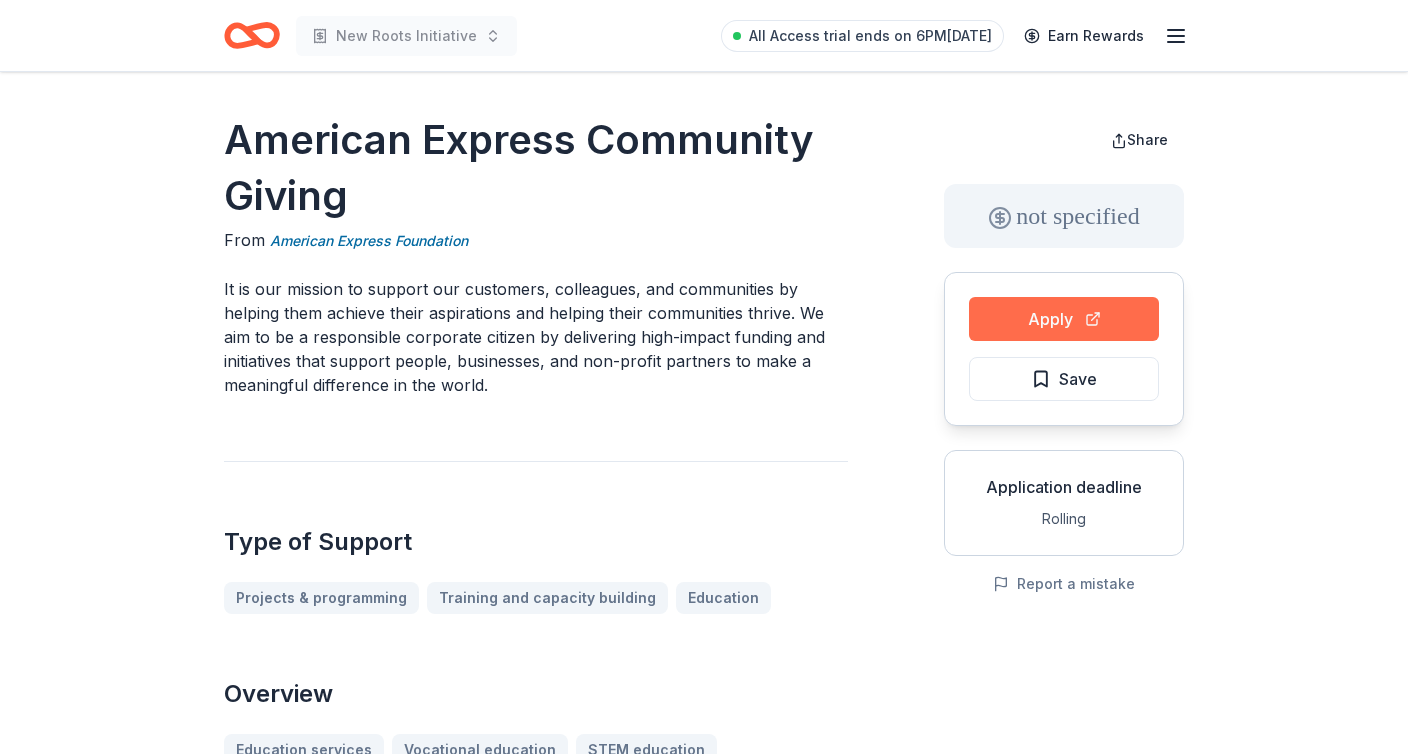 click on "Apply" at bounding box center (1064, 319) 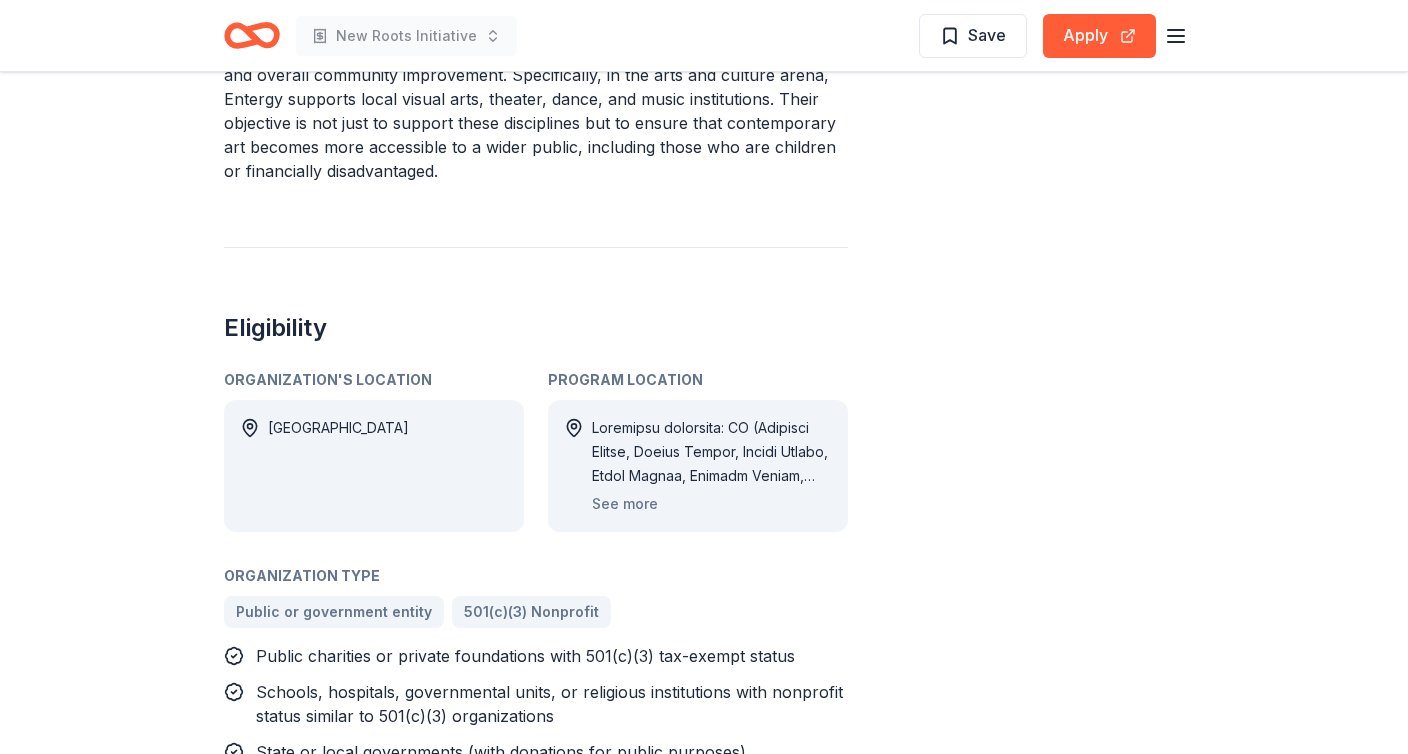 scroll, scrollTop: 890, scrollLeft: 0, axis: vertical 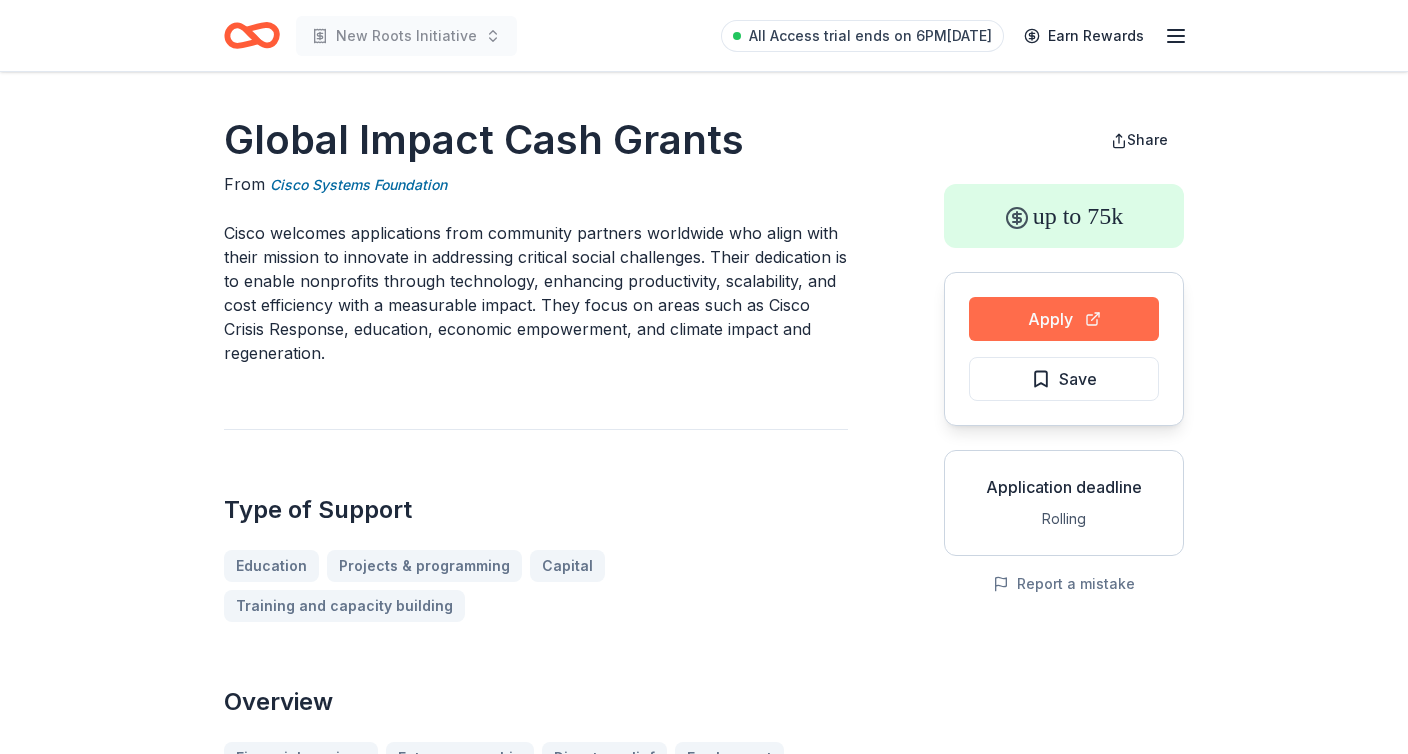 click on "Apply" at bounding box center [1064, 319] 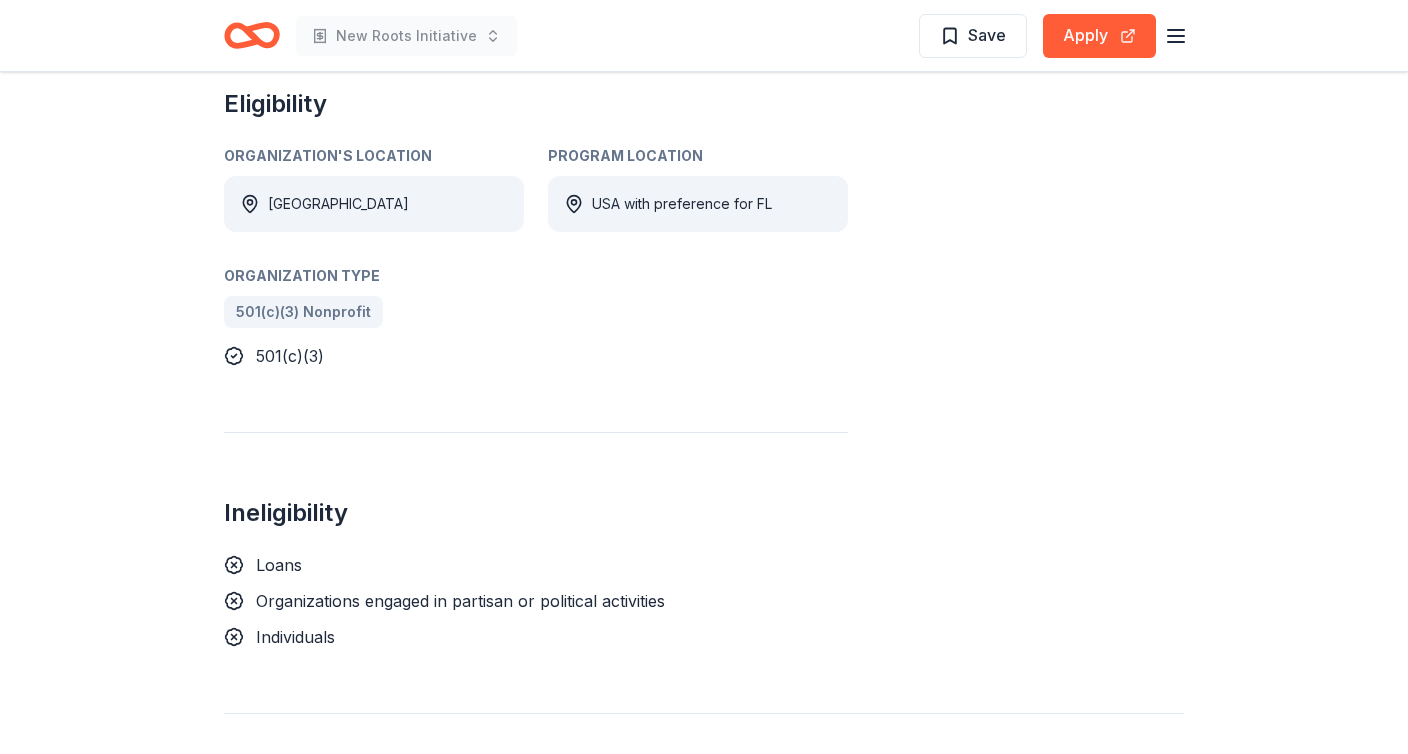 scroll, scrollTop: 1055, scrollLeft: 0, axis: vertical 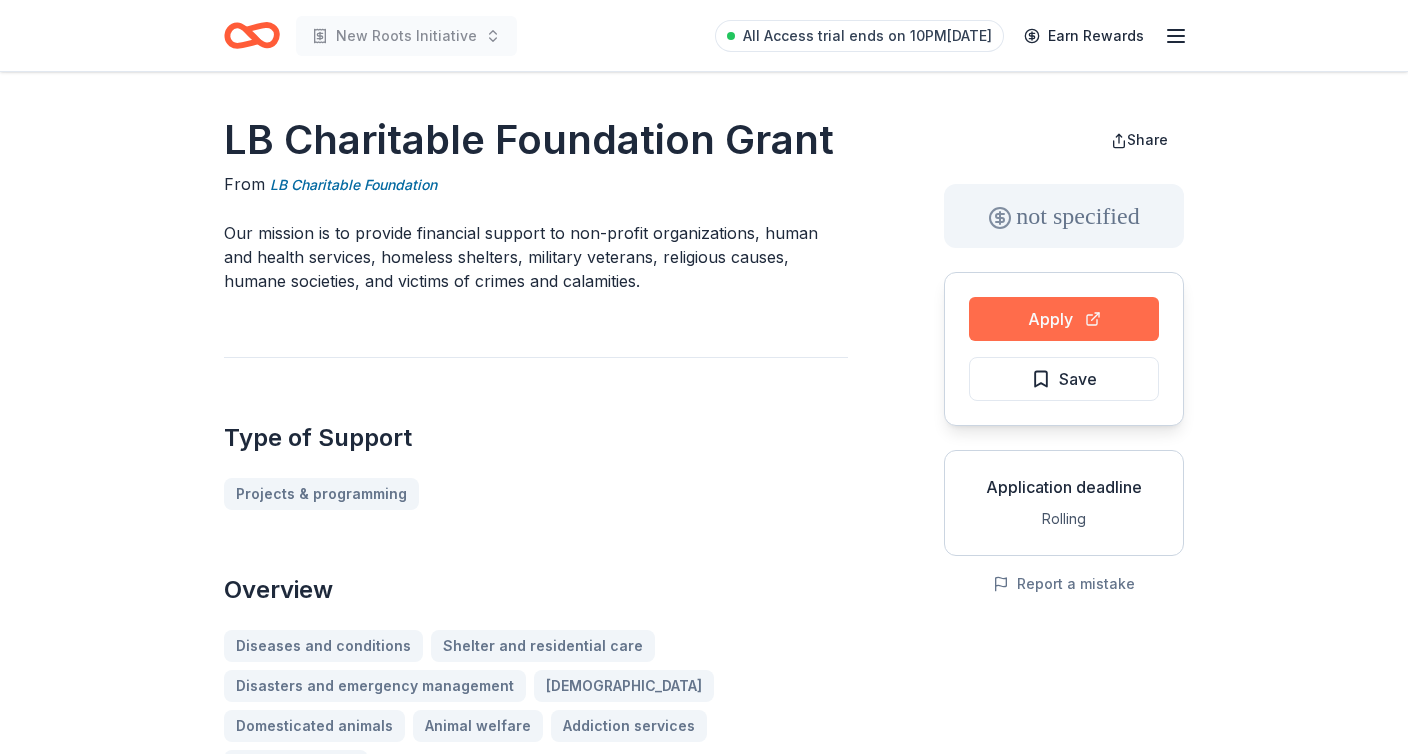 click on "Apply" at bounding box center [1064, 319] 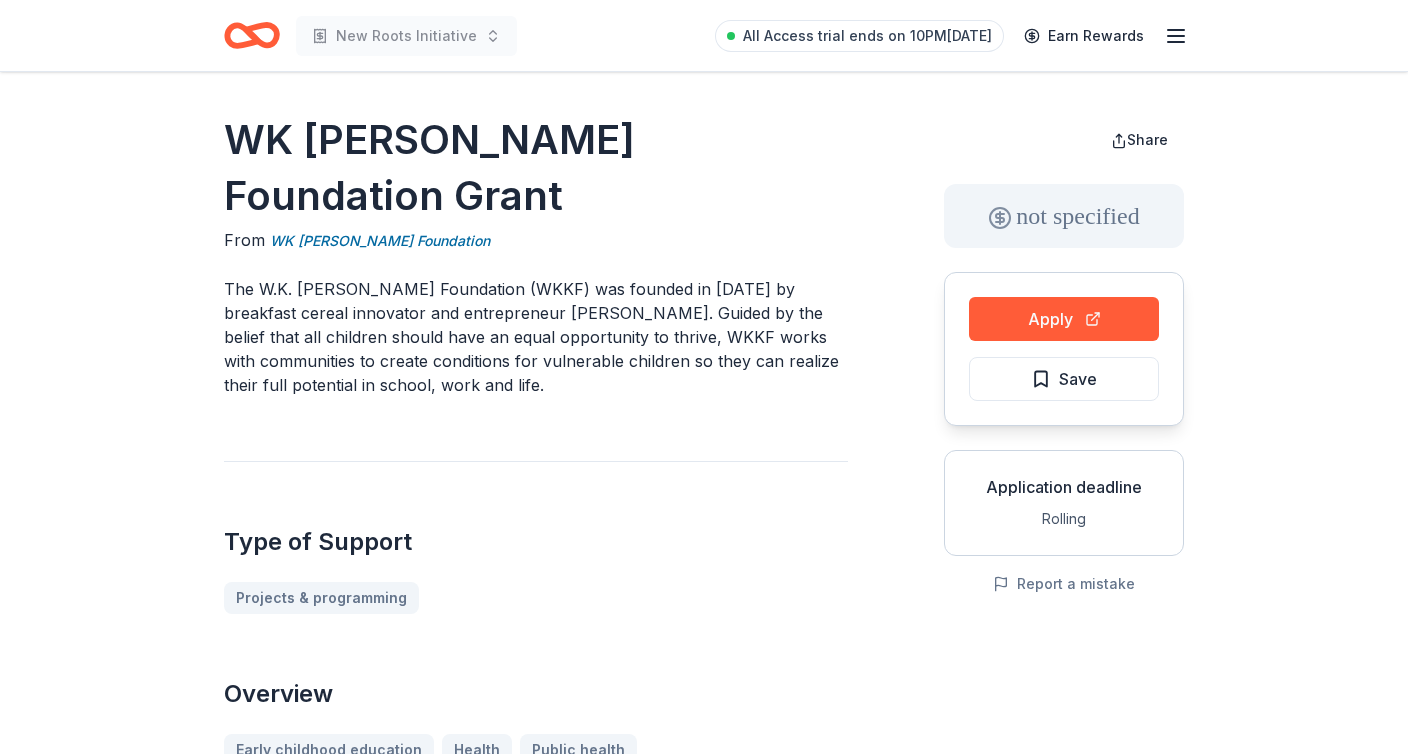 scroll, scrollTop: 0, scrollLeft: 0, axis: both 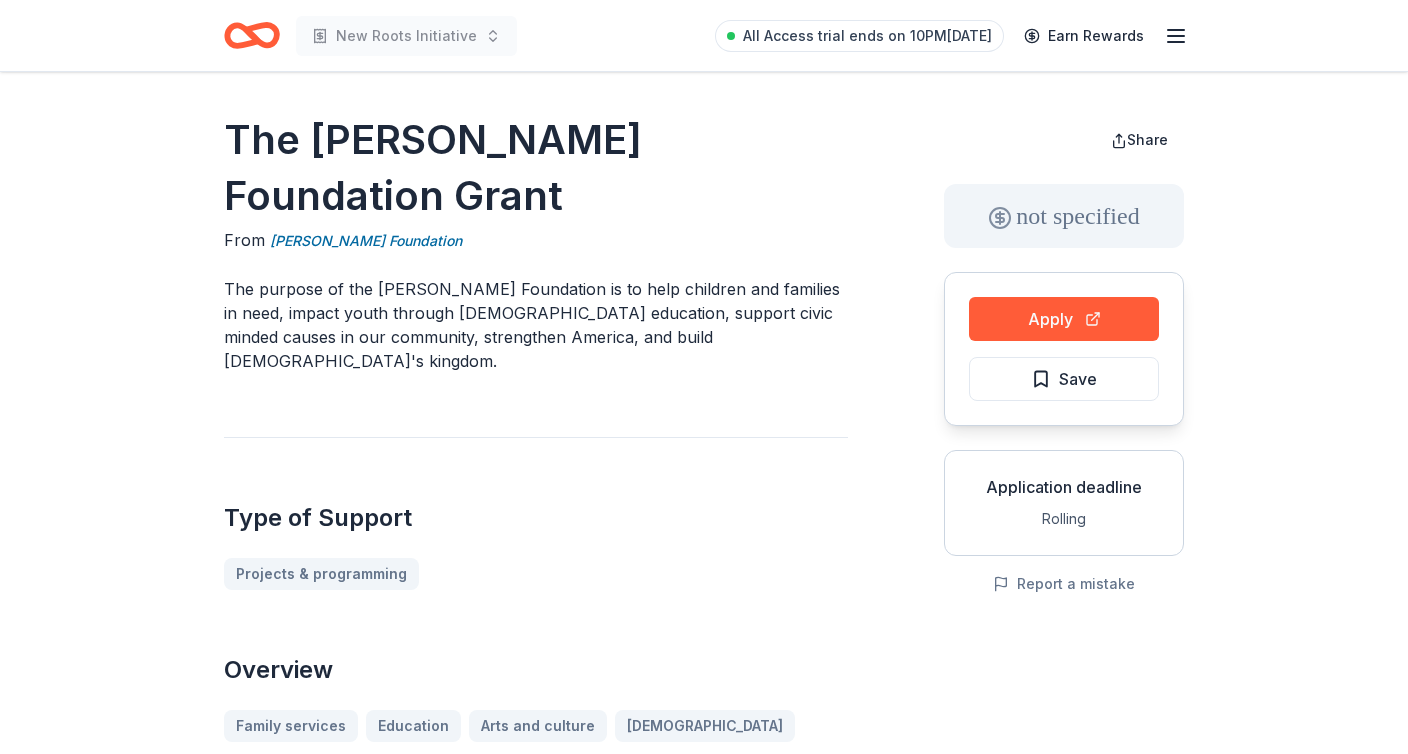 click on "The [PERSON_NAME] Foundation Grant From   [PERSON_NAME] Foundation The purpose of the [PERSON_NAME] Foundation is to help children and families in need, impact youth through [DEMOGRAPHIC_DATA] education, support civic minded causes in our community, strengthen America, and build [DEMOGRAPHIC_DATA]'s kingdom. Type of Support Projects & programming Overview Family services Education Arts and culture [DEMOGRAPHIC_DATA] The [PERSON_NAME] Foundation has five primary areas of concentration. Before submitting an initial grant inquiry, please review and consider how your organization fits within our areas of concentration:
Children and Families
Educating Our Youth
Civic and Cultural
Strengthening America
Eligibility Organization's Location [GEOGRAPHIC_DATA] Program Location Preferred locations: [GEOGRAPHIC_DATA] ([GEOGRAPHIC_DATA] area), All eligible locations: [GEOGRAPHIC_DATA] Organization Type 501(c)(3) Nonprofit 501(c)(3) organization in good standing with the I.R.S" at bounding box center (536, 763) 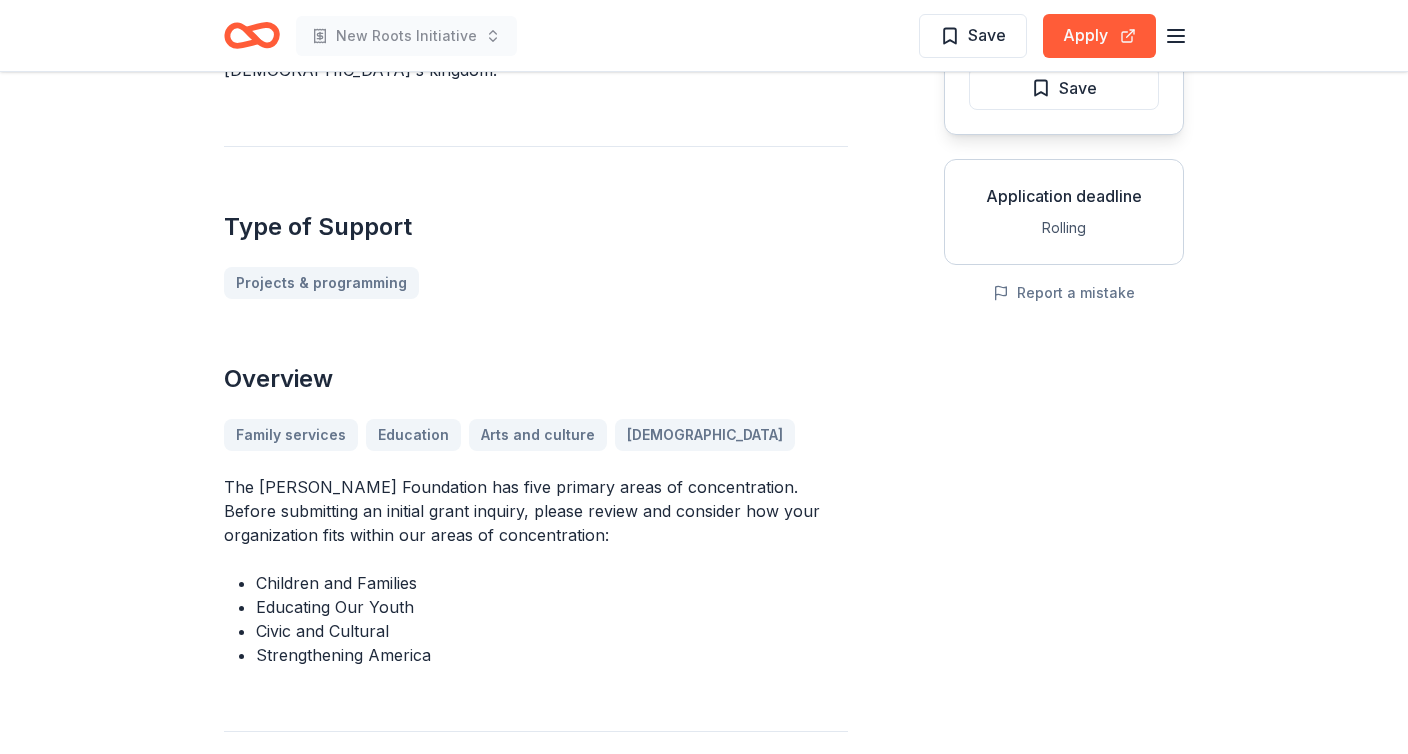 scroll, scrollTop: 0, scrollLeft: 0, axis: both 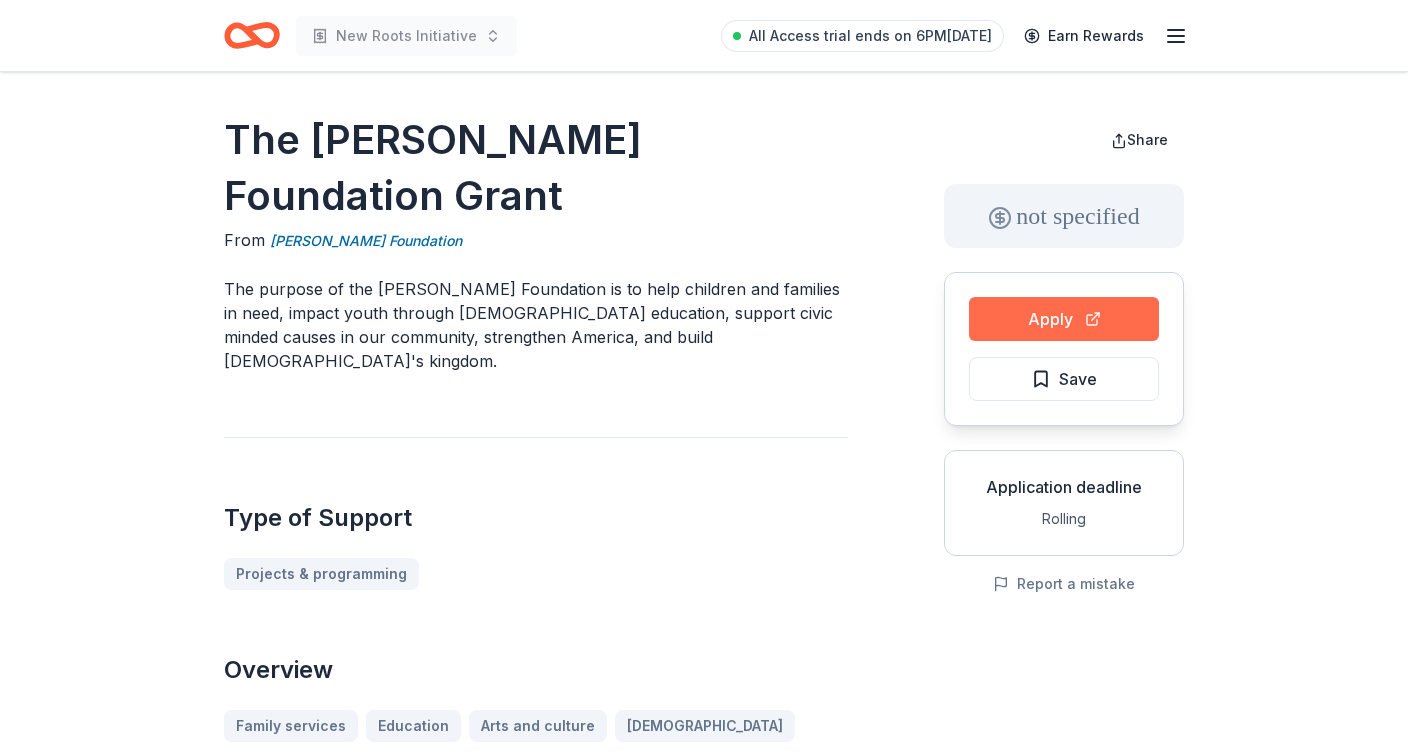 click on "Apply" at bounding box center [1064, 319] 